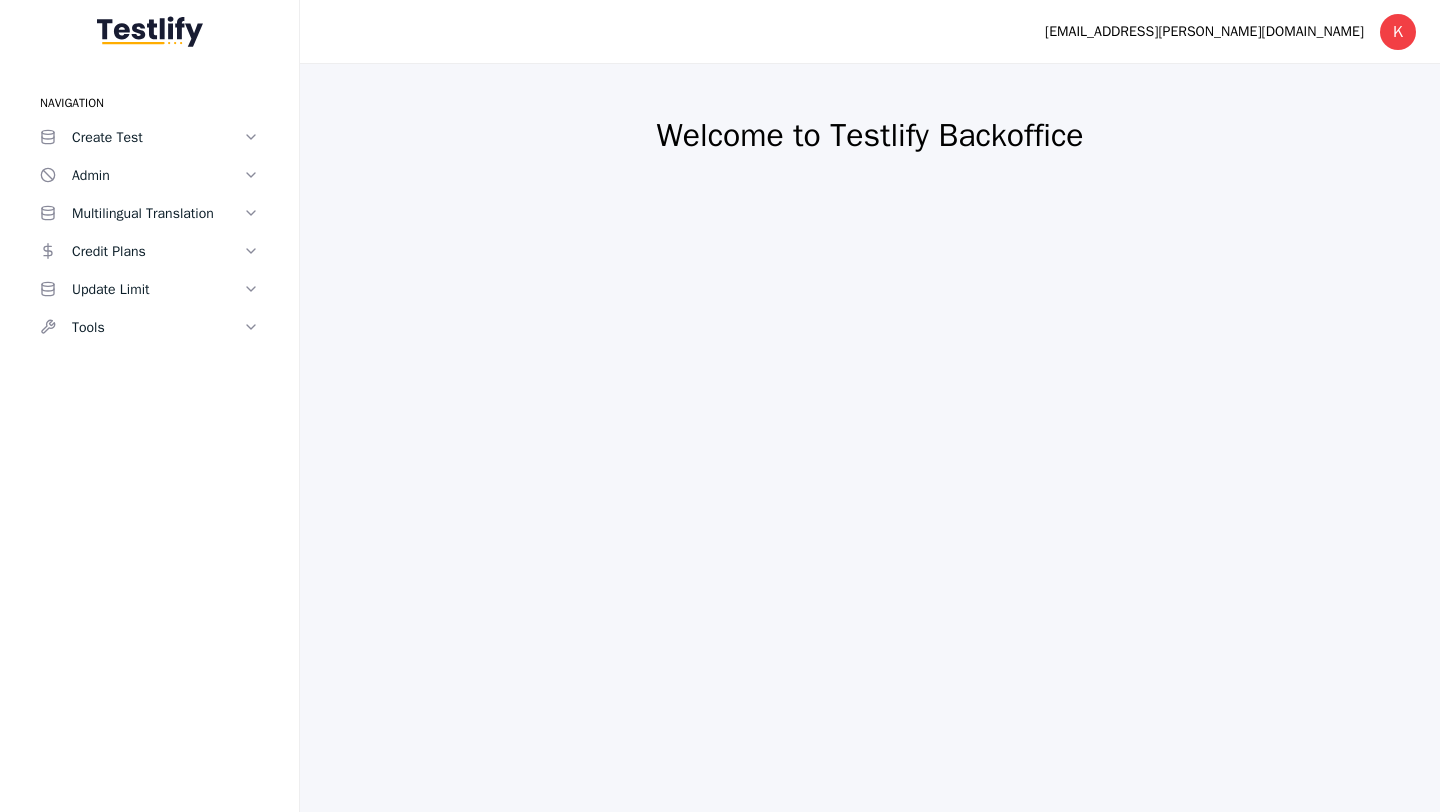 scroll, scrollTop: 0, scrollLeft: 0, axis: both 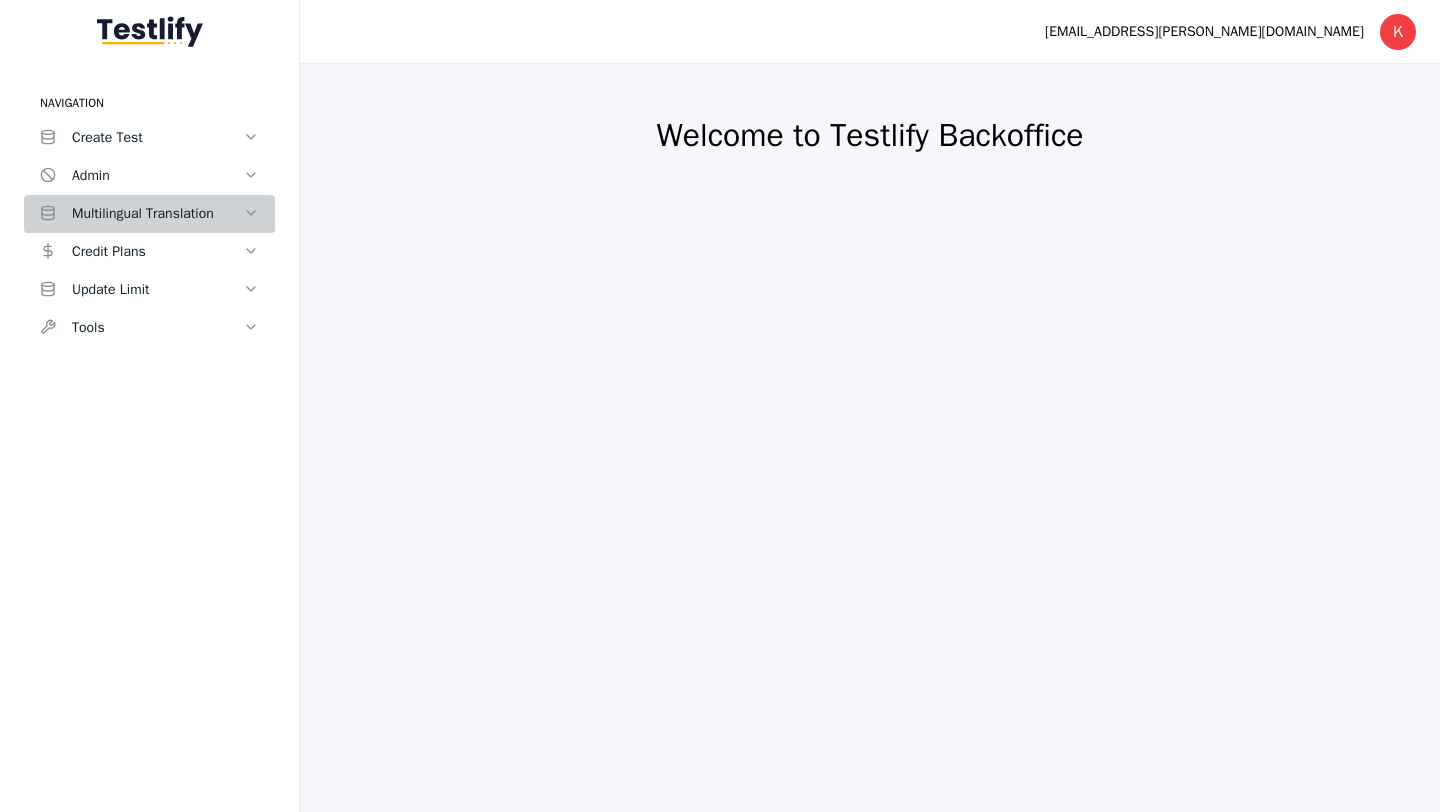click on "Multilingual Translation" at bounding box center [157, 214] 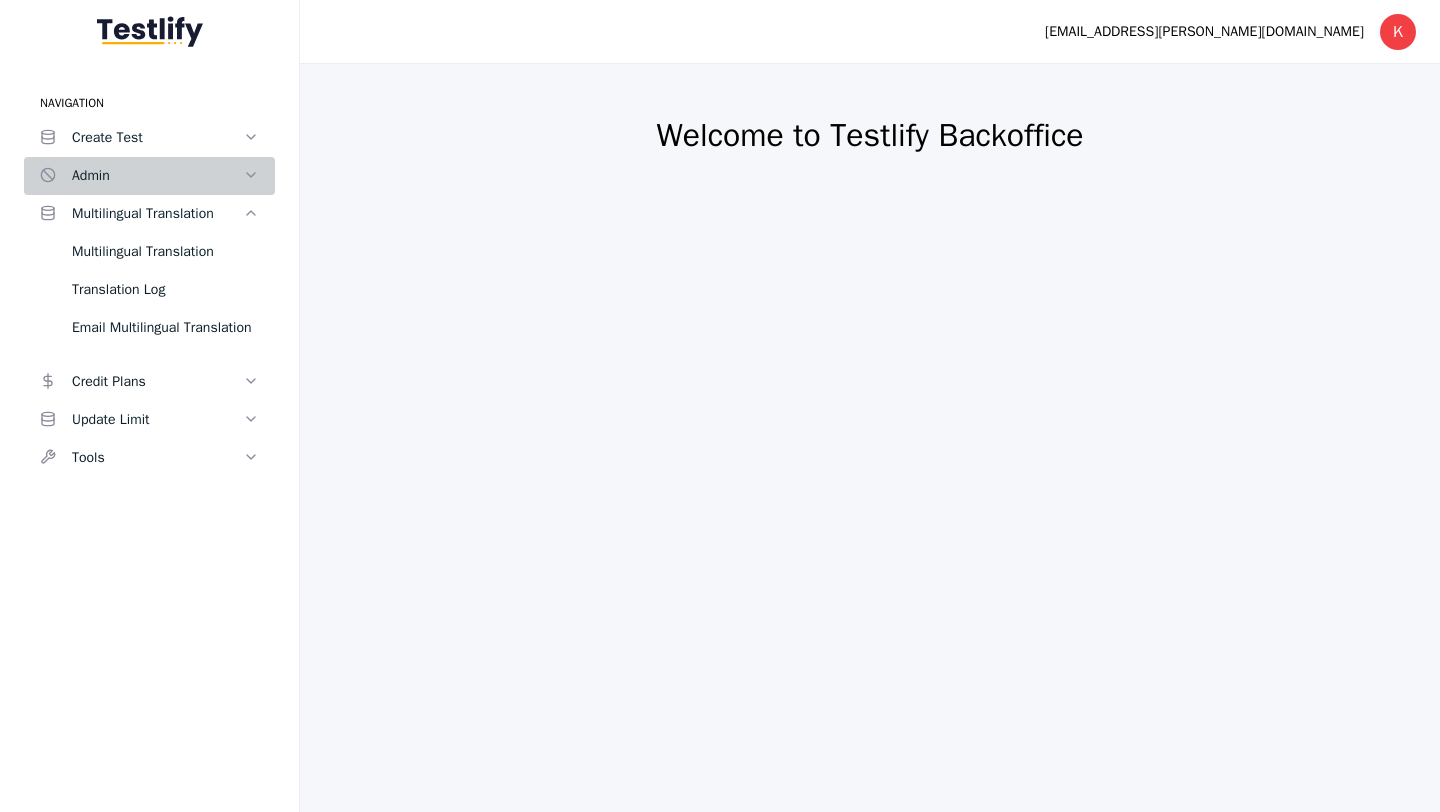 click on "Admin" at bounding box center [157, 176] 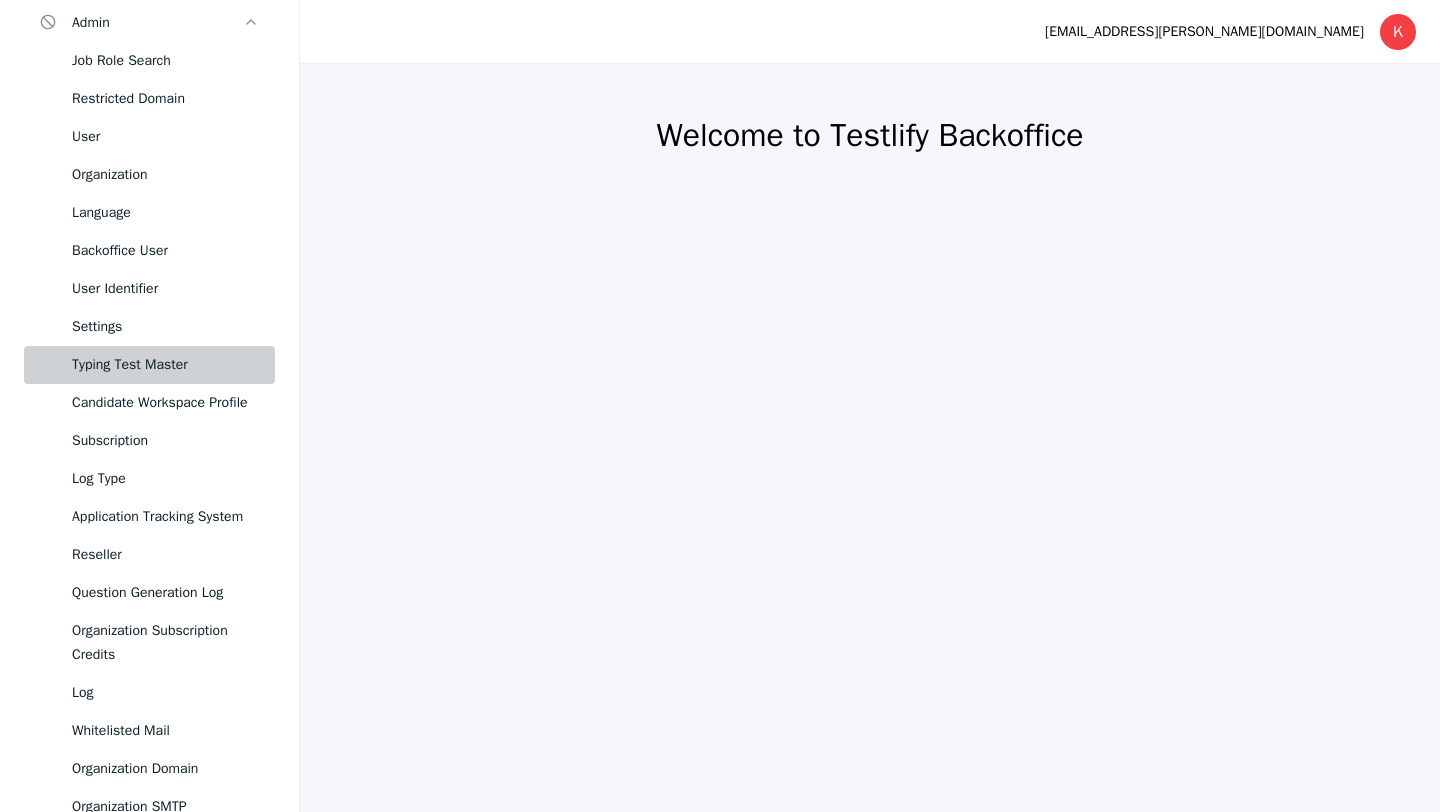 scroll, scrollTop: 371, scrollLeft: 0, axis: vertical 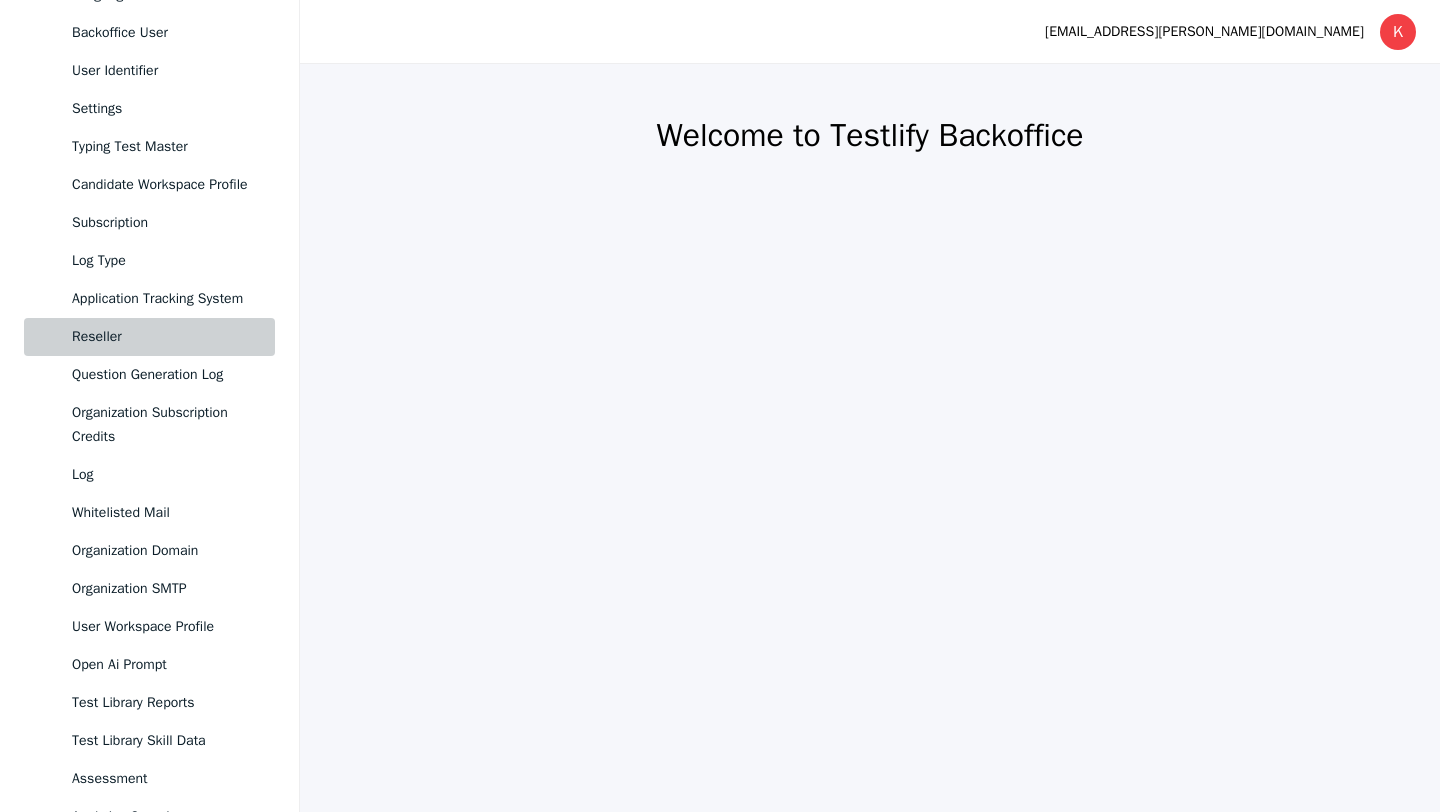 click on "Reseller" at bounding box center [165, 337] 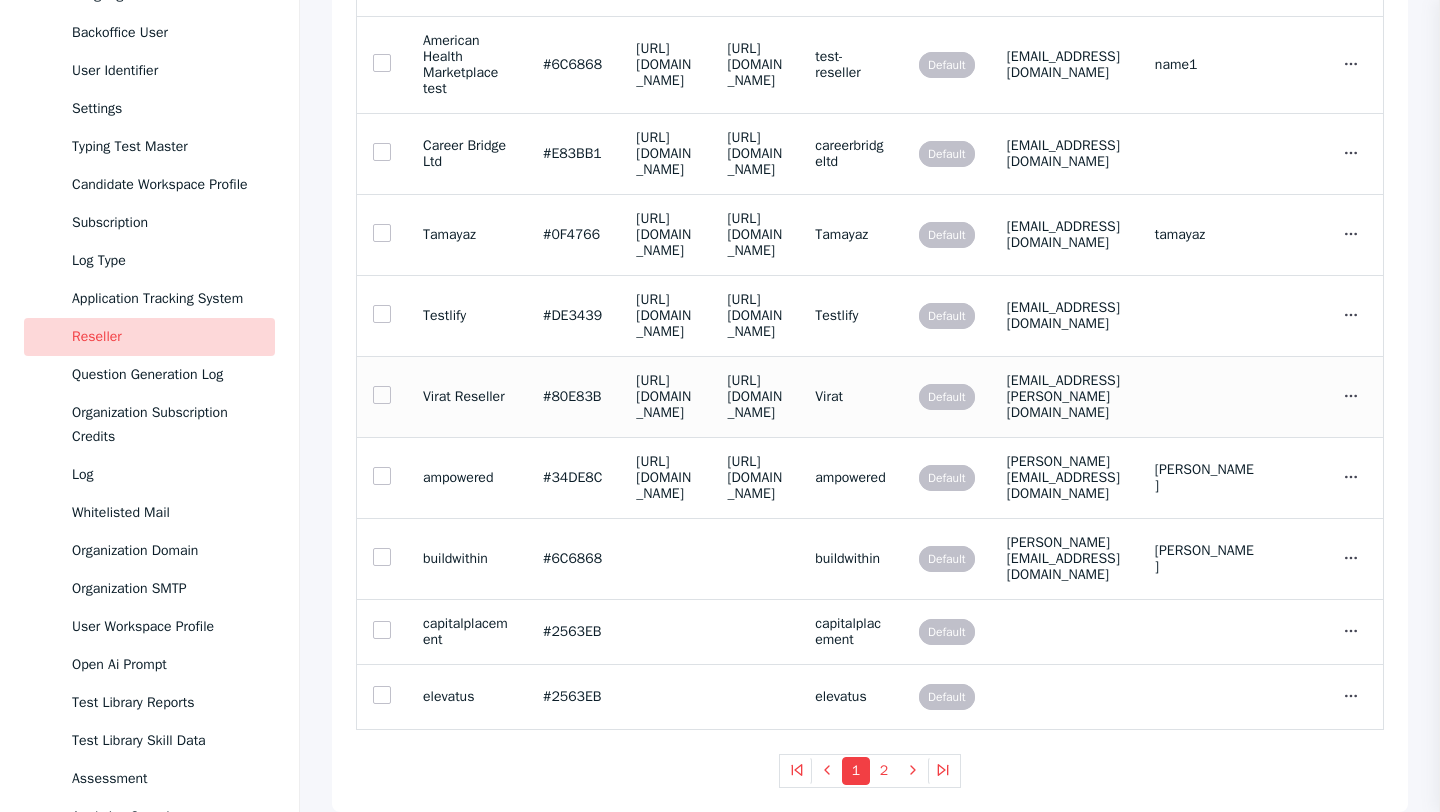 scroll, scrollTop: 1549, scrollLeft: 0, axis: vertical 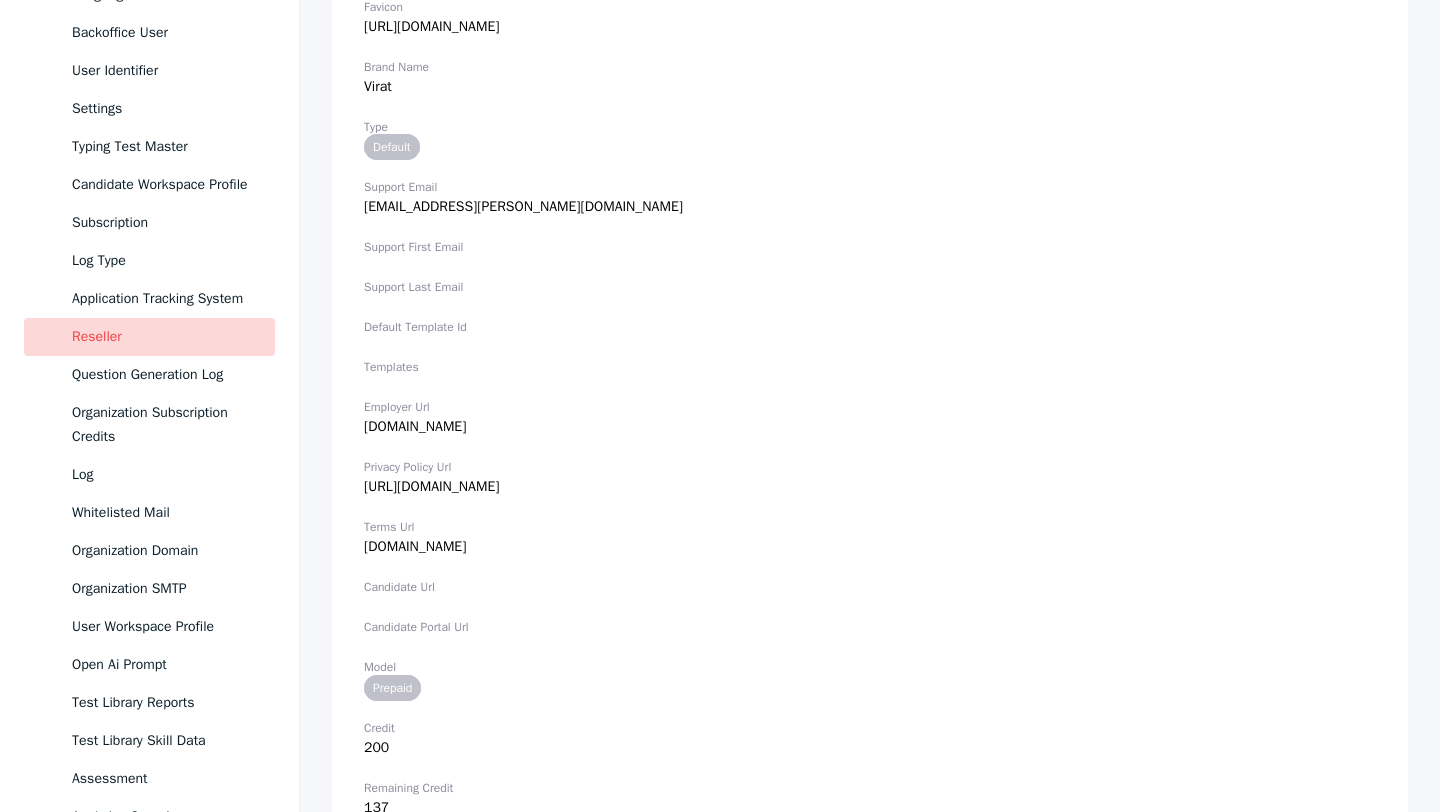 click on "Support Email [EMAIL_ADDRESS][PERSON_NAME][DOMAIN_NAME]" at bounding box center [870, 197] 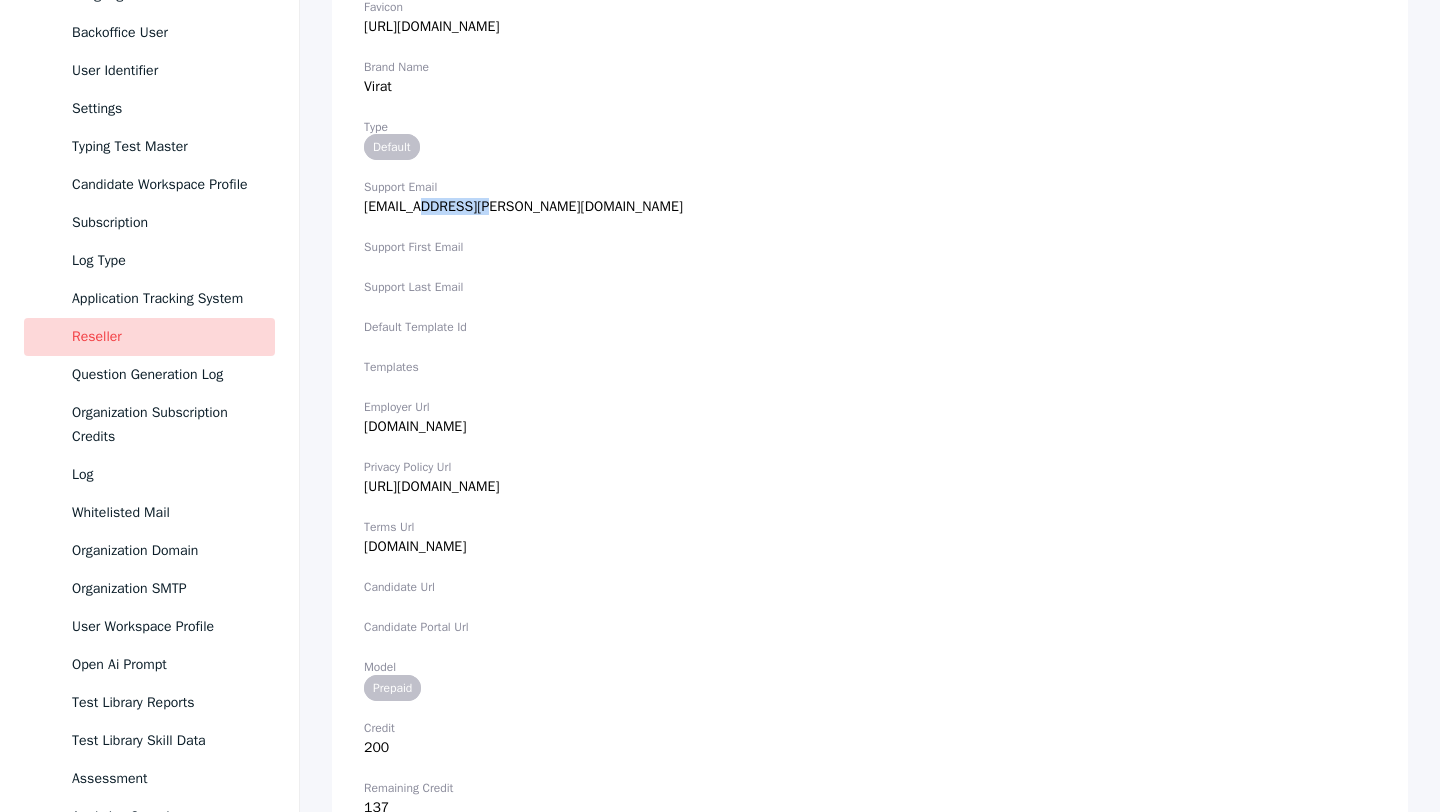 click on "Support Email [EMAIL_ADDRESS][PERSON_NAME][DOMAIN_NAME]" at bounding box center [870, 197] 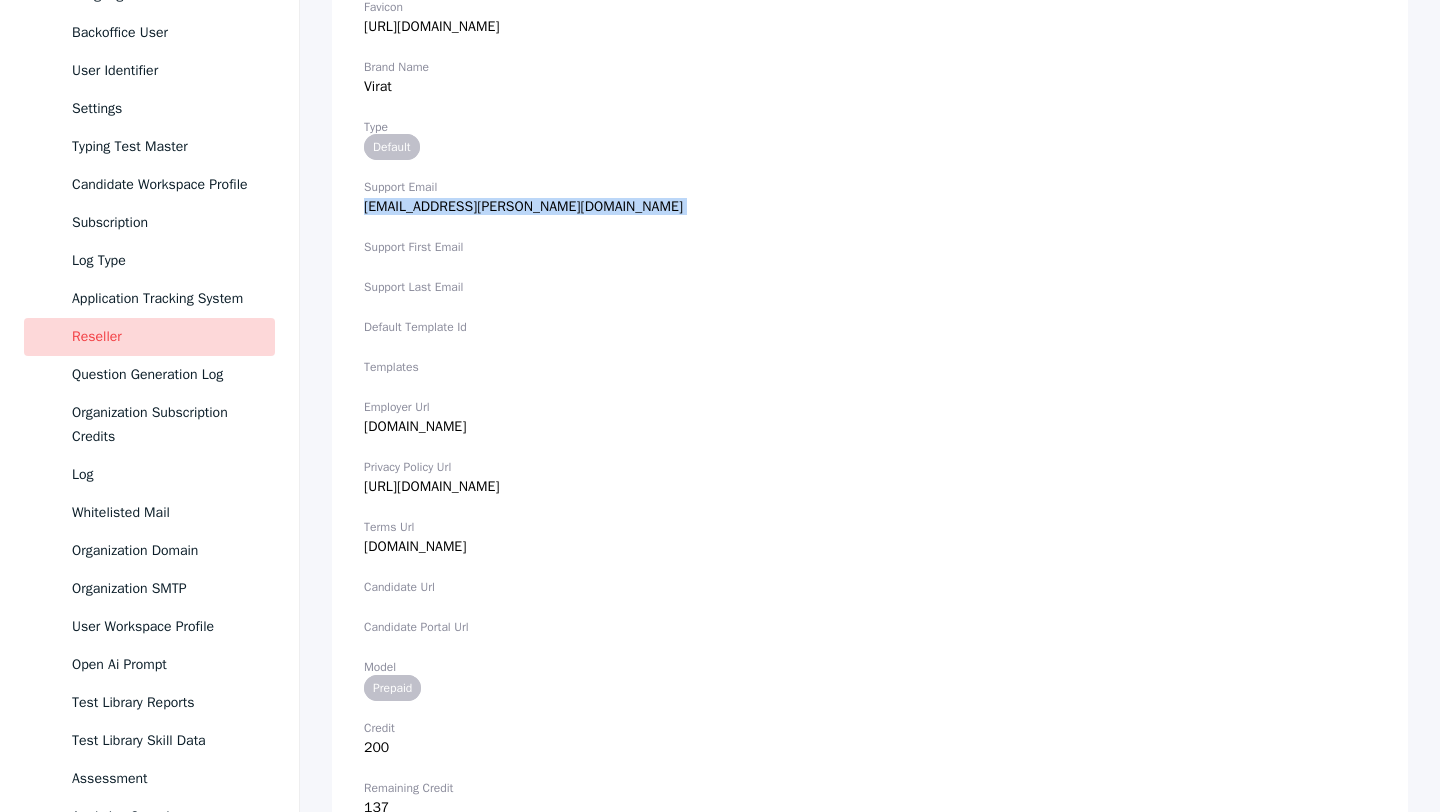 copy on "[EMAIL_ADDRESS][PERSON_NAME][DOMAIN_NAME]" 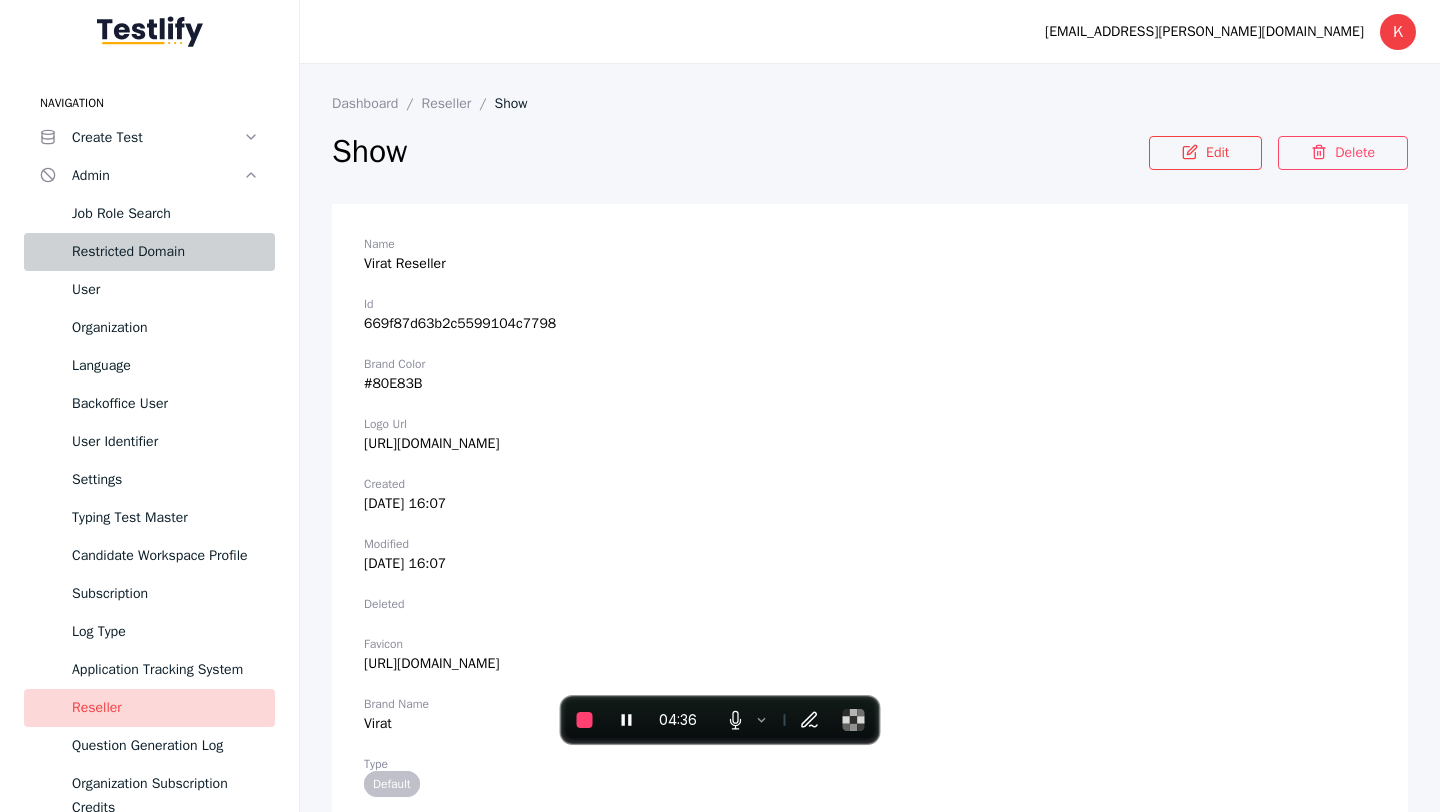 scroll, scrollTop: 1, scrollLeft: 0, axis: vertical 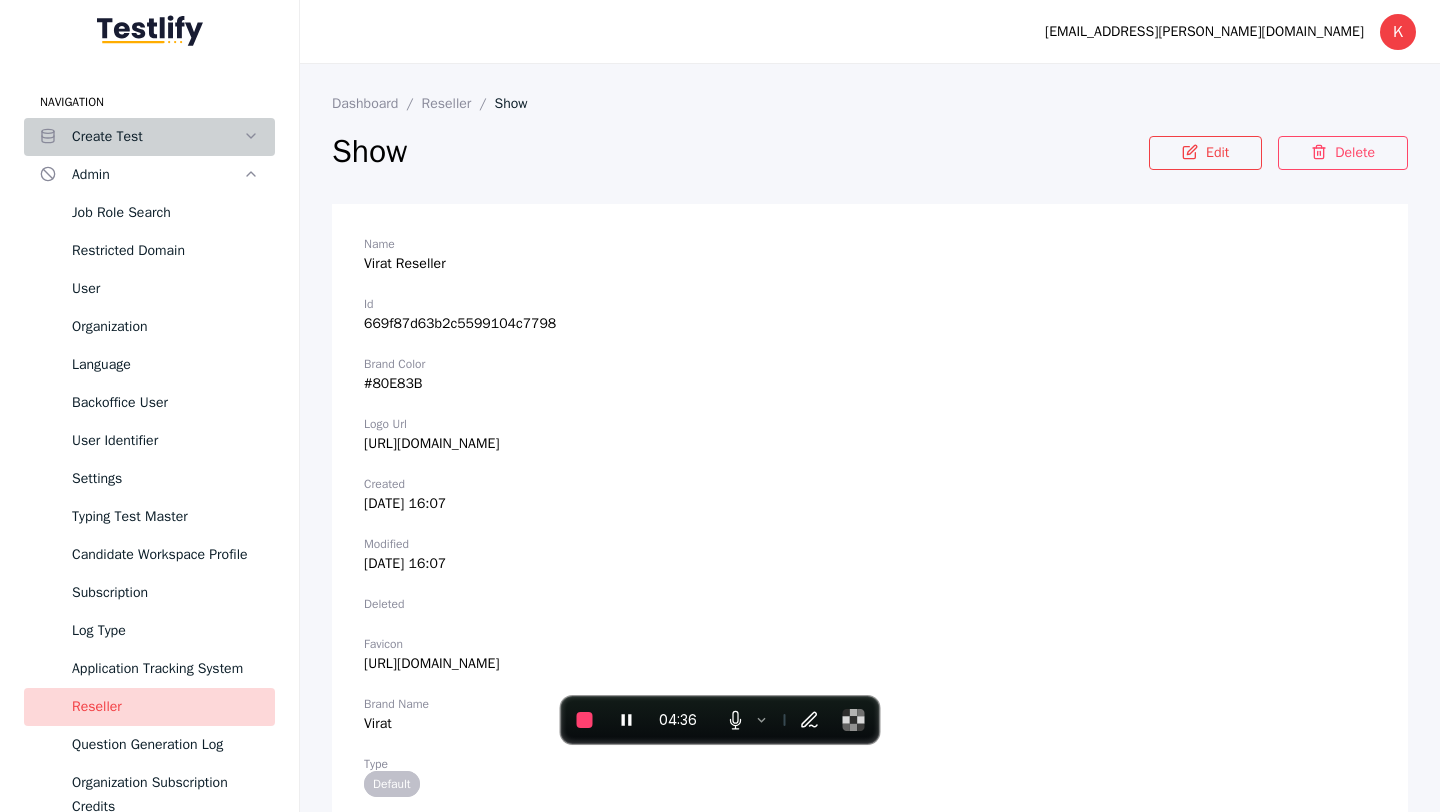 click on "Create Test" at bounding box center [157, 137] 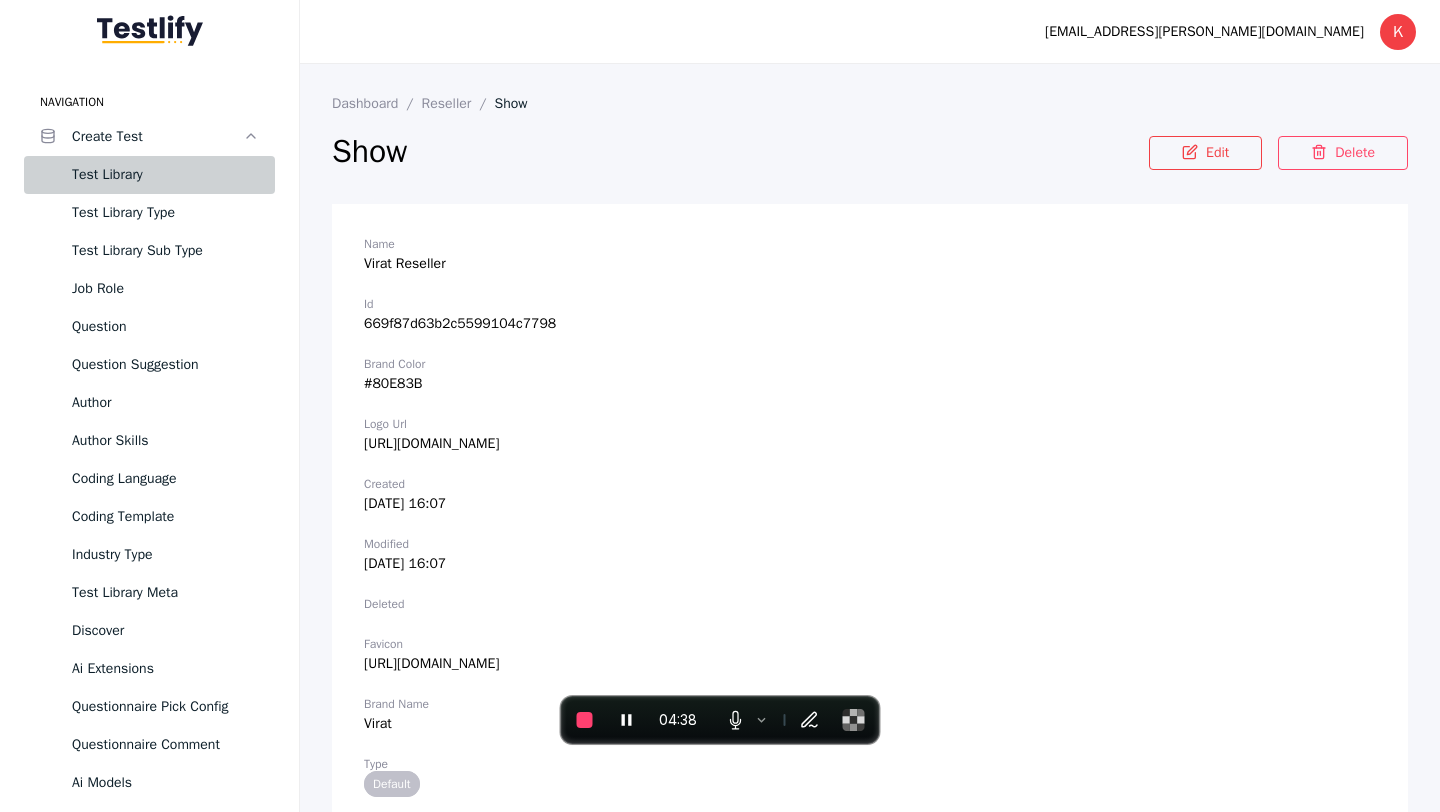 click on "Test Library" at bounding box center [165, 175] 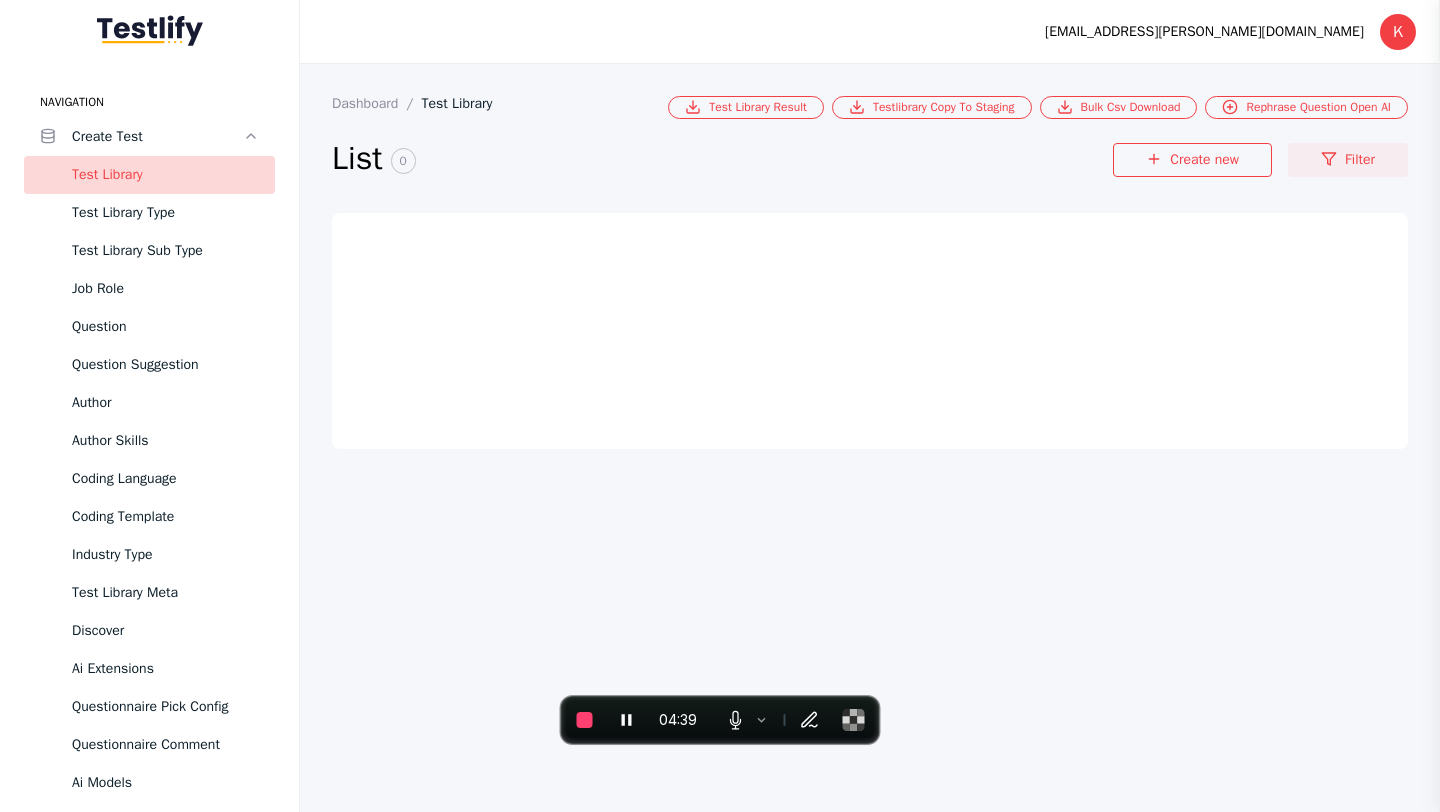 click on "Filter" at bounding box center [1348, 160] 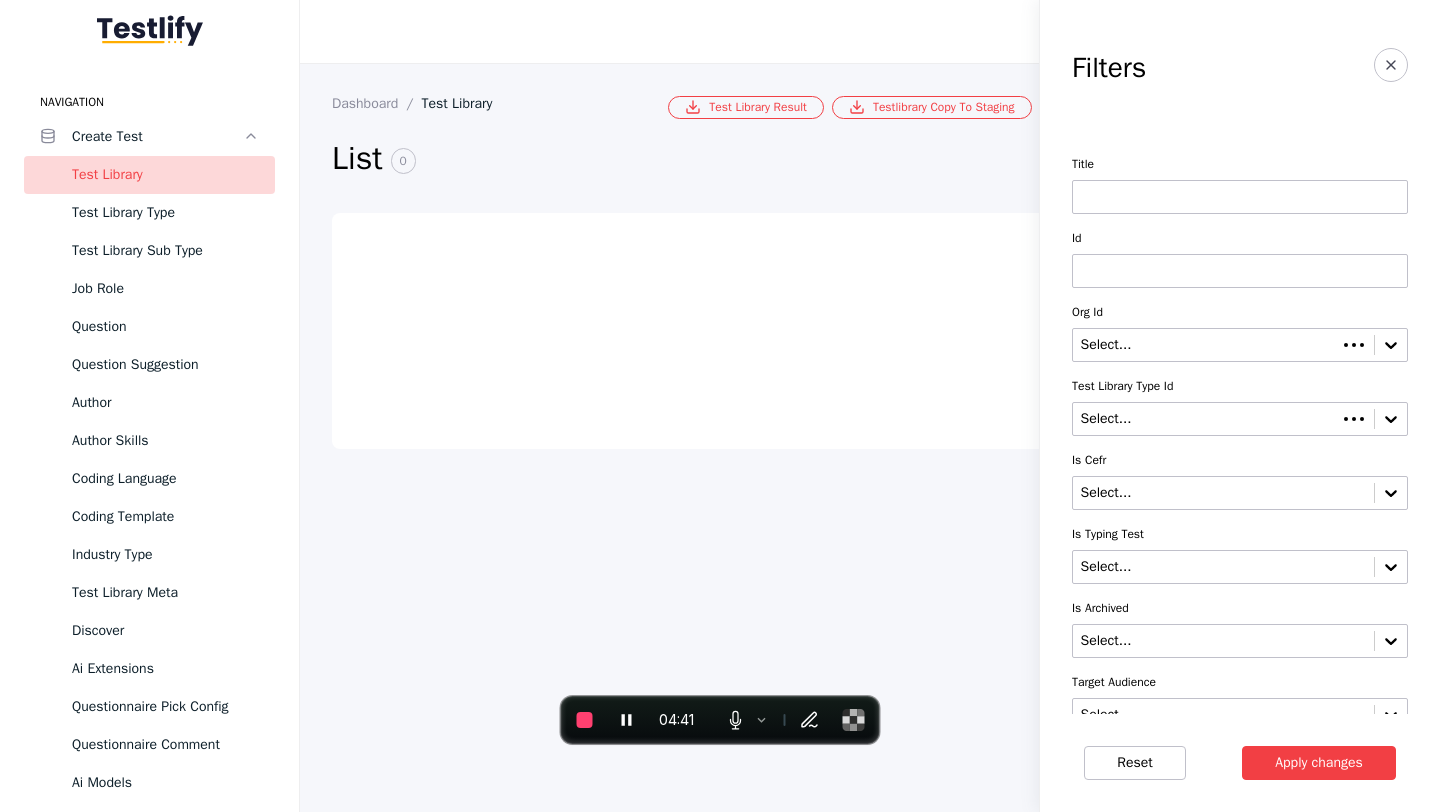 click at bounding box center [1240, 197] 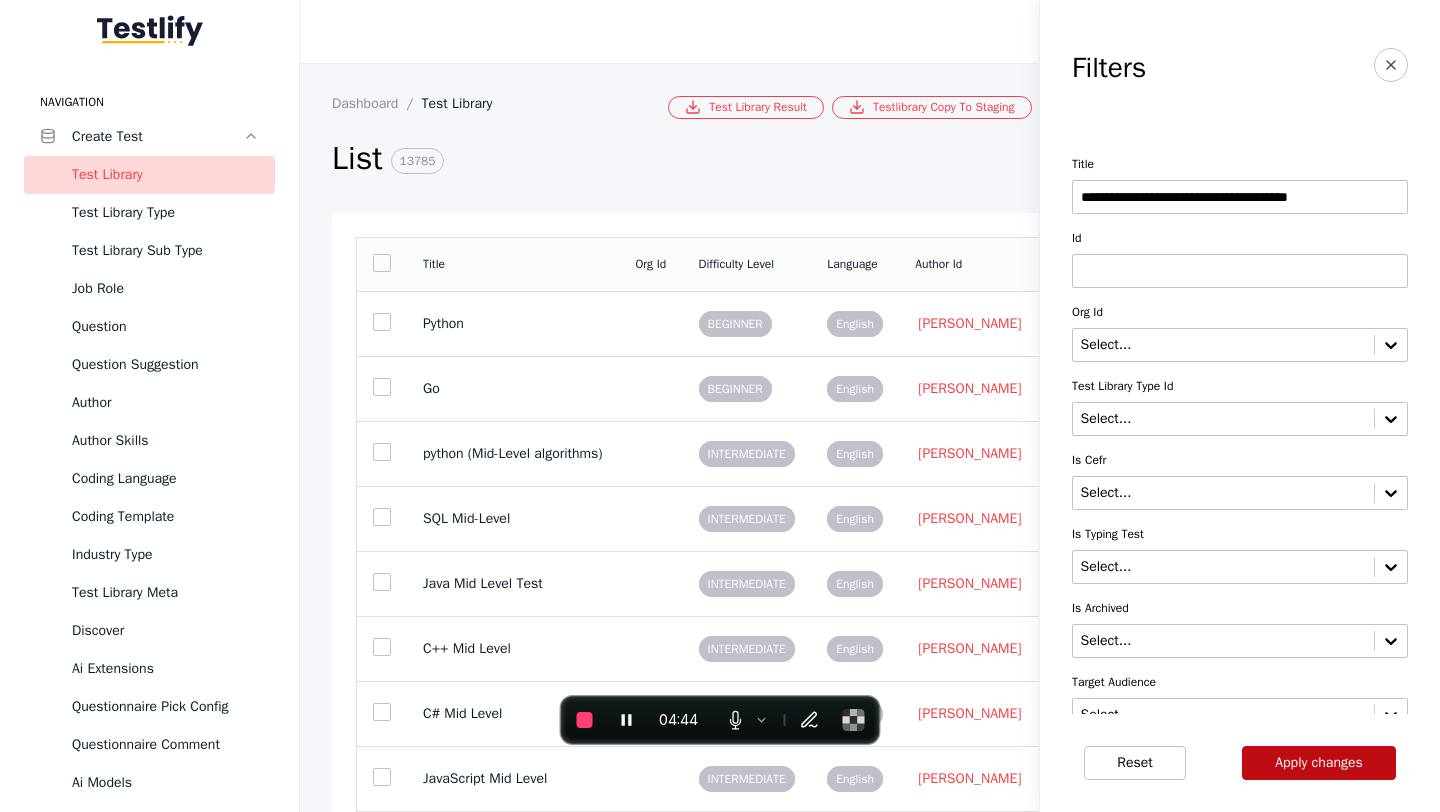 click on "Apply changes" at bounding box center (1319, 763) 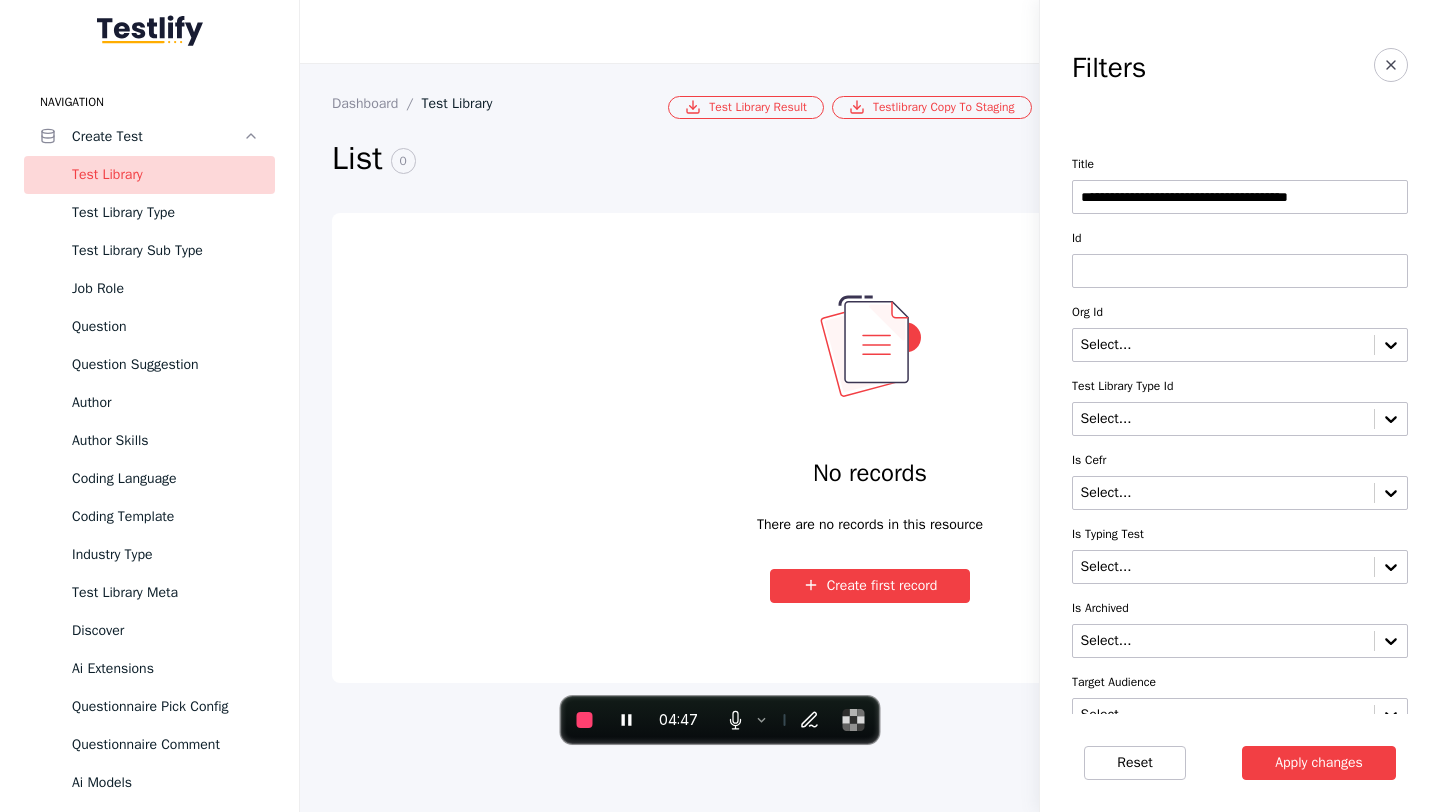 click on "**********" at bounding box center [1240, 197] 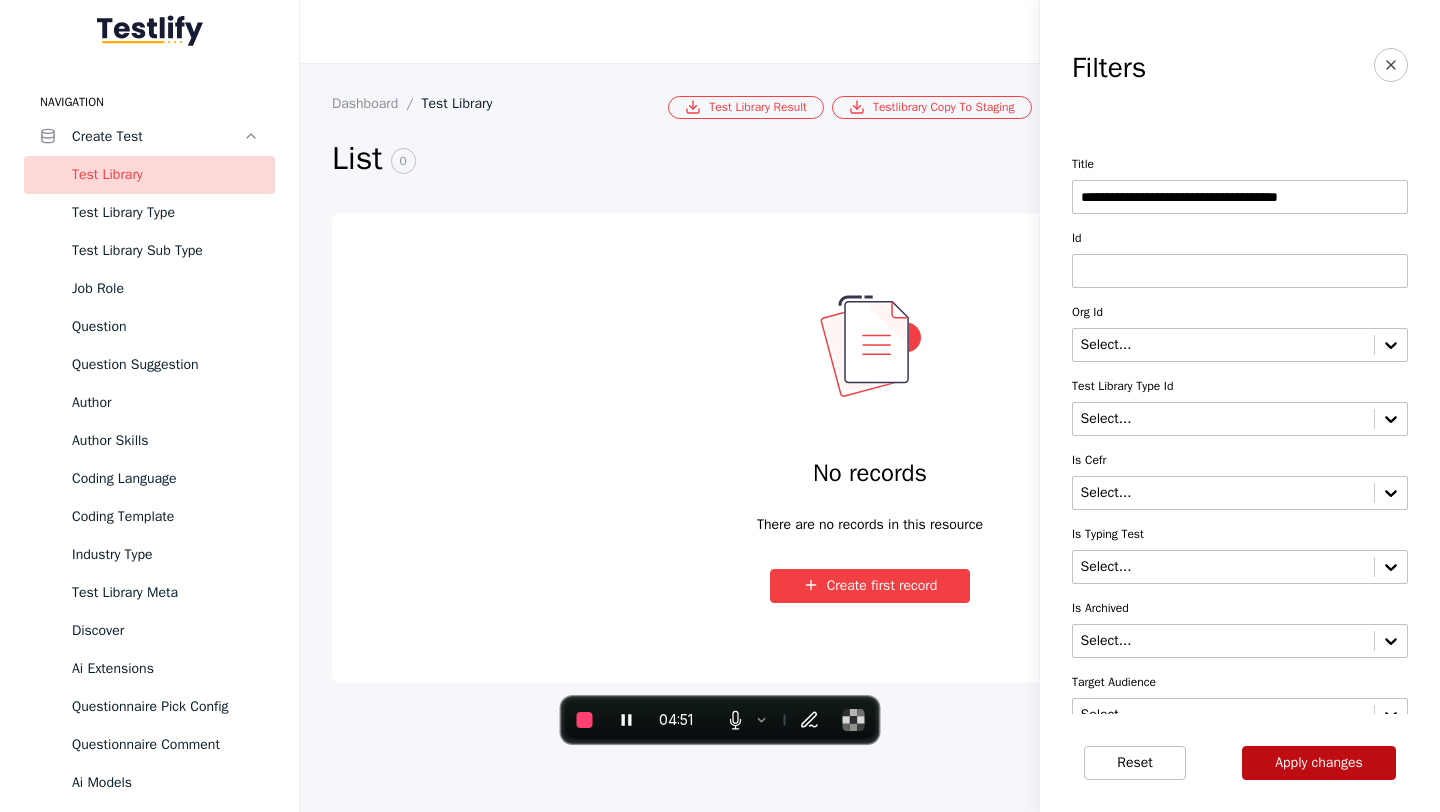 click on "Apply changes" at bounding box center [1319, 763] 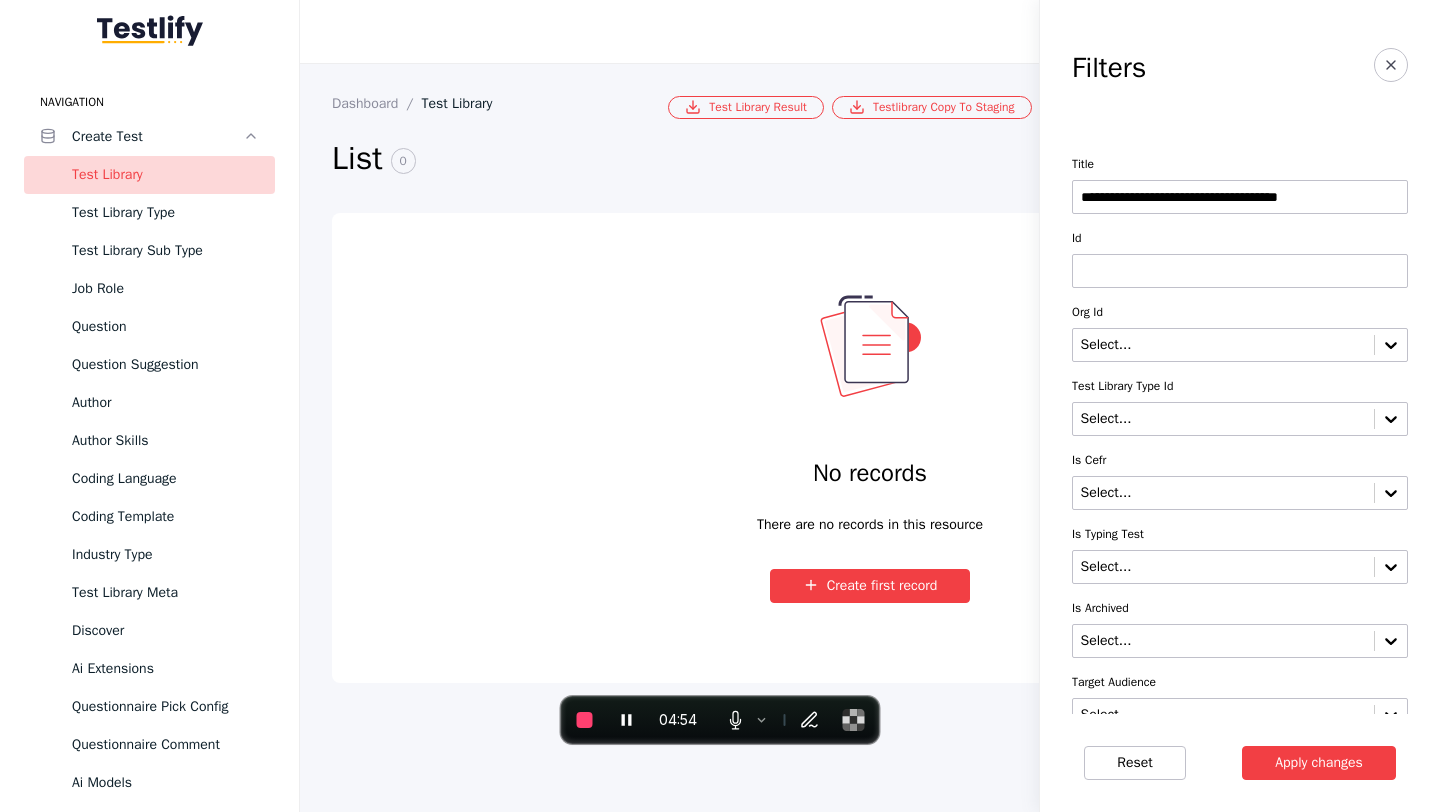 drag, startPoint x: 1245, startPoint y: 196, endPoint x: 1404, endPoint y: 205, distance: 159.25452 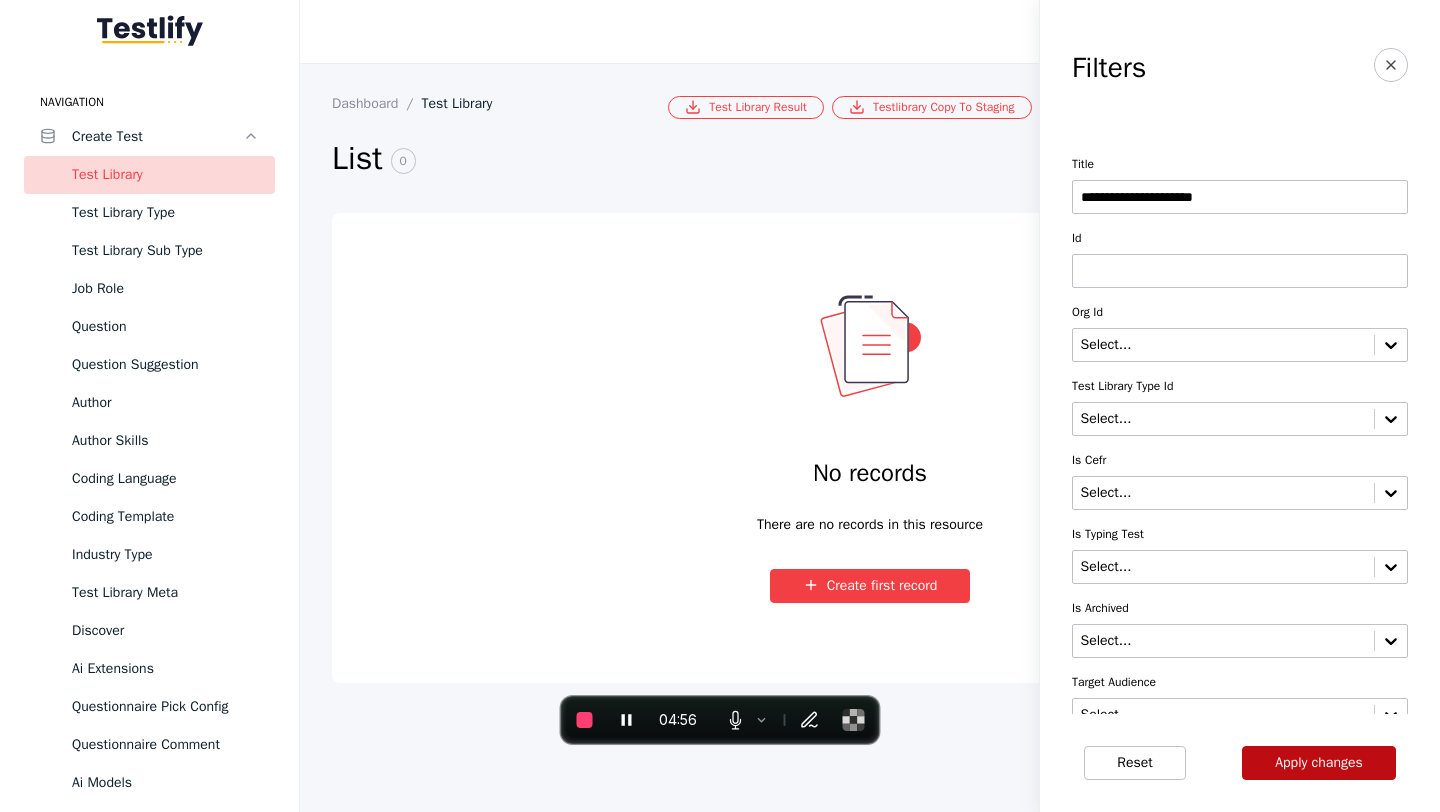 click on "Apply changes" at bounding box center (1319, 763) 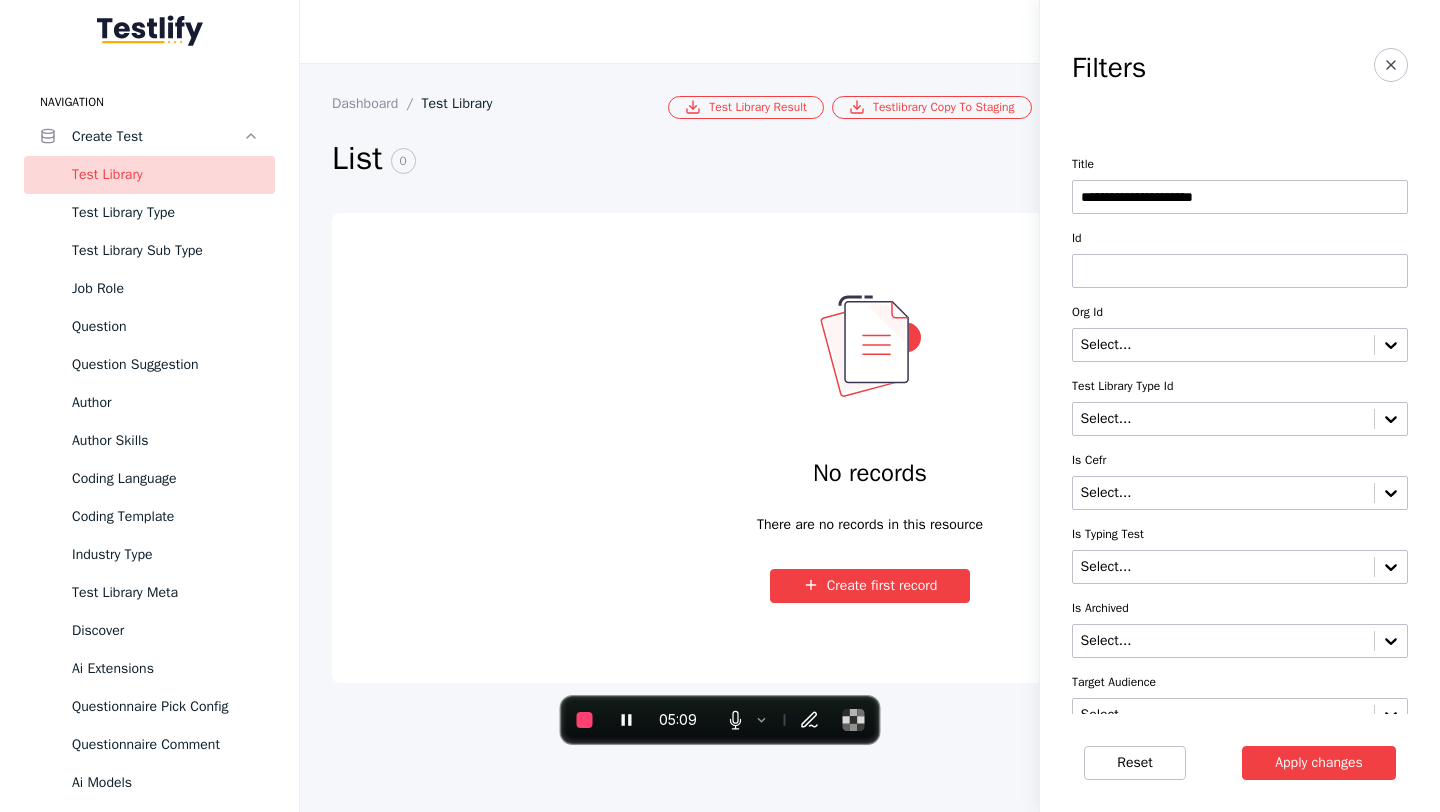 click on "**********" at bounding box center [1240, 197] 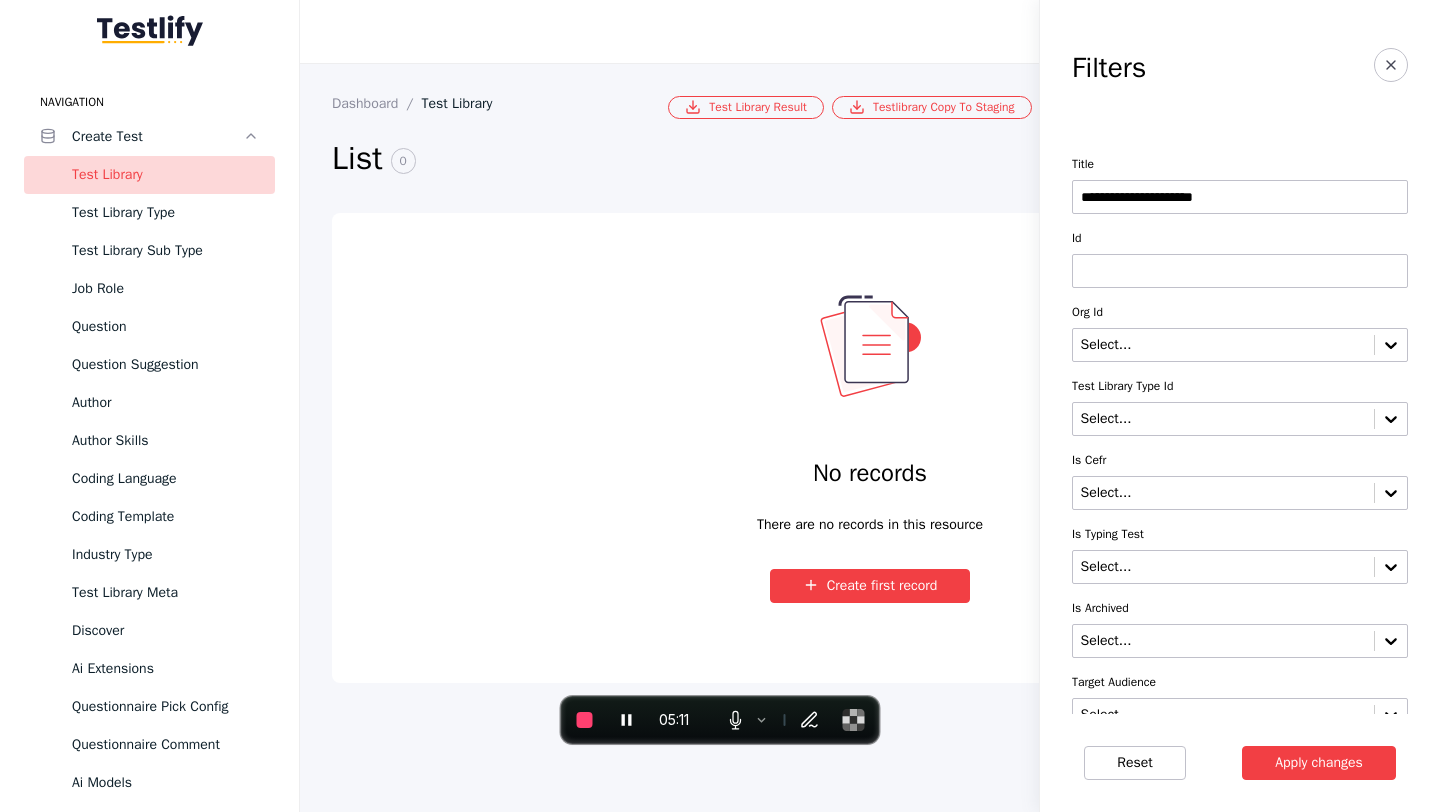 paste on "**********" 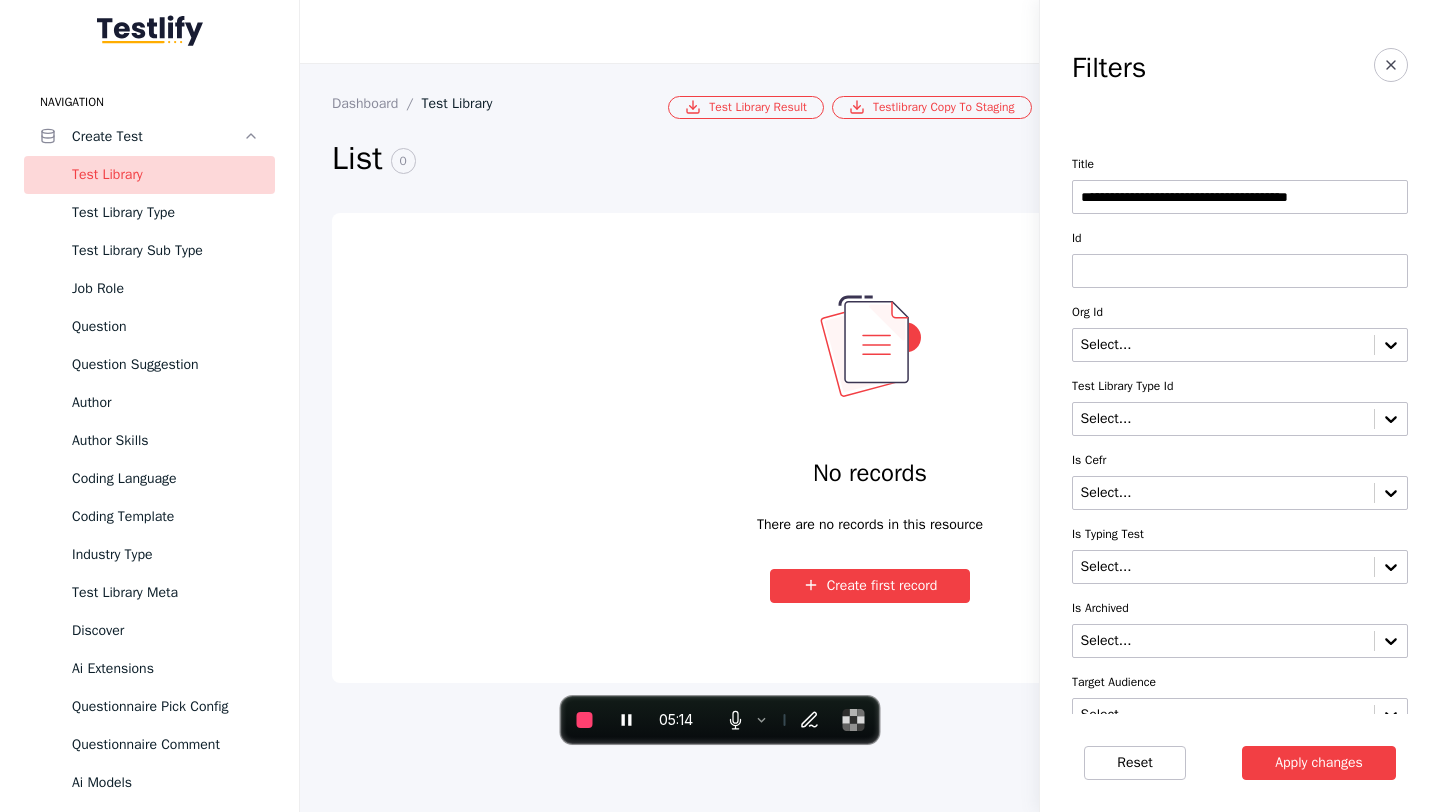 click on "**********" at bounding box center [1240, 197] 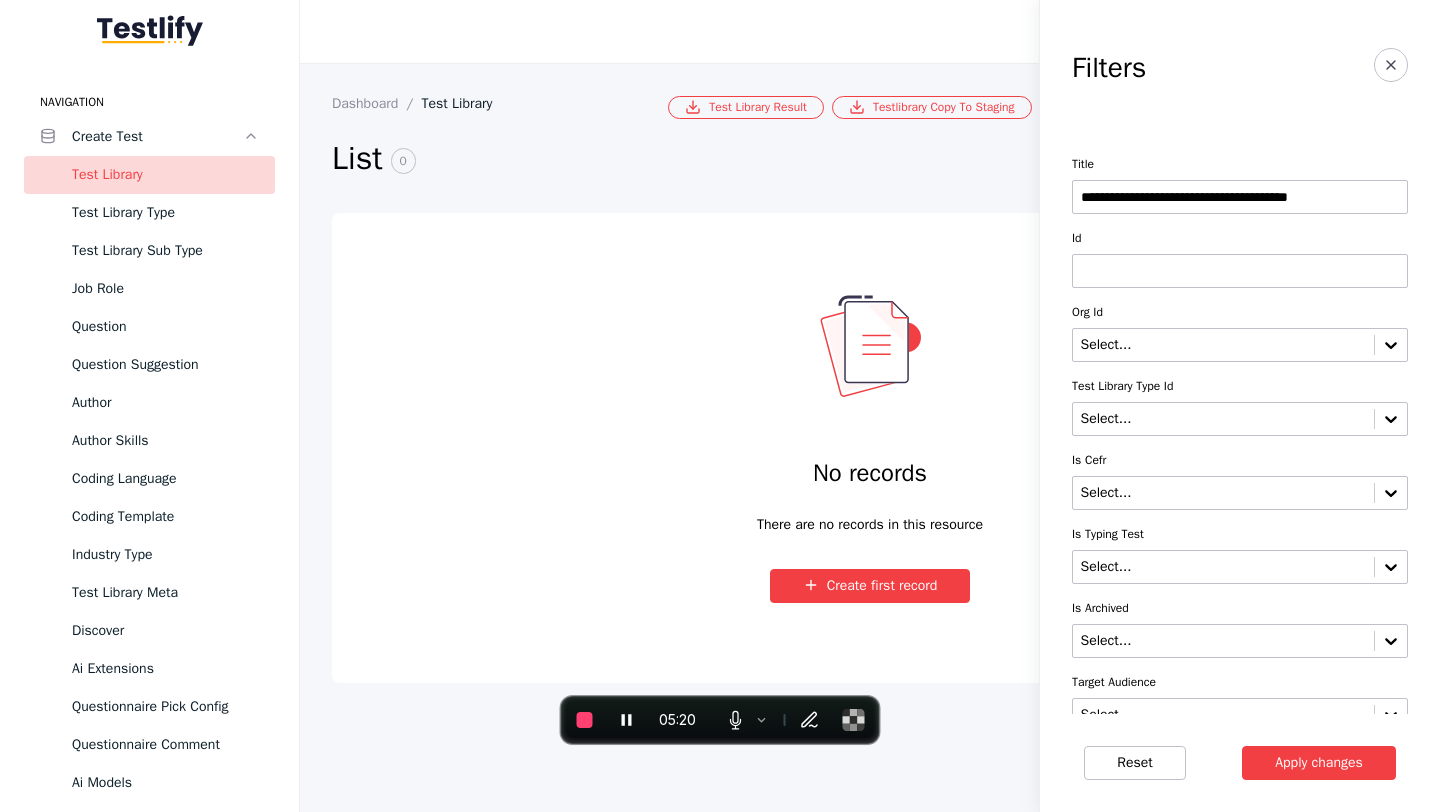 click on "**********" at bounding box center (1240, 197) 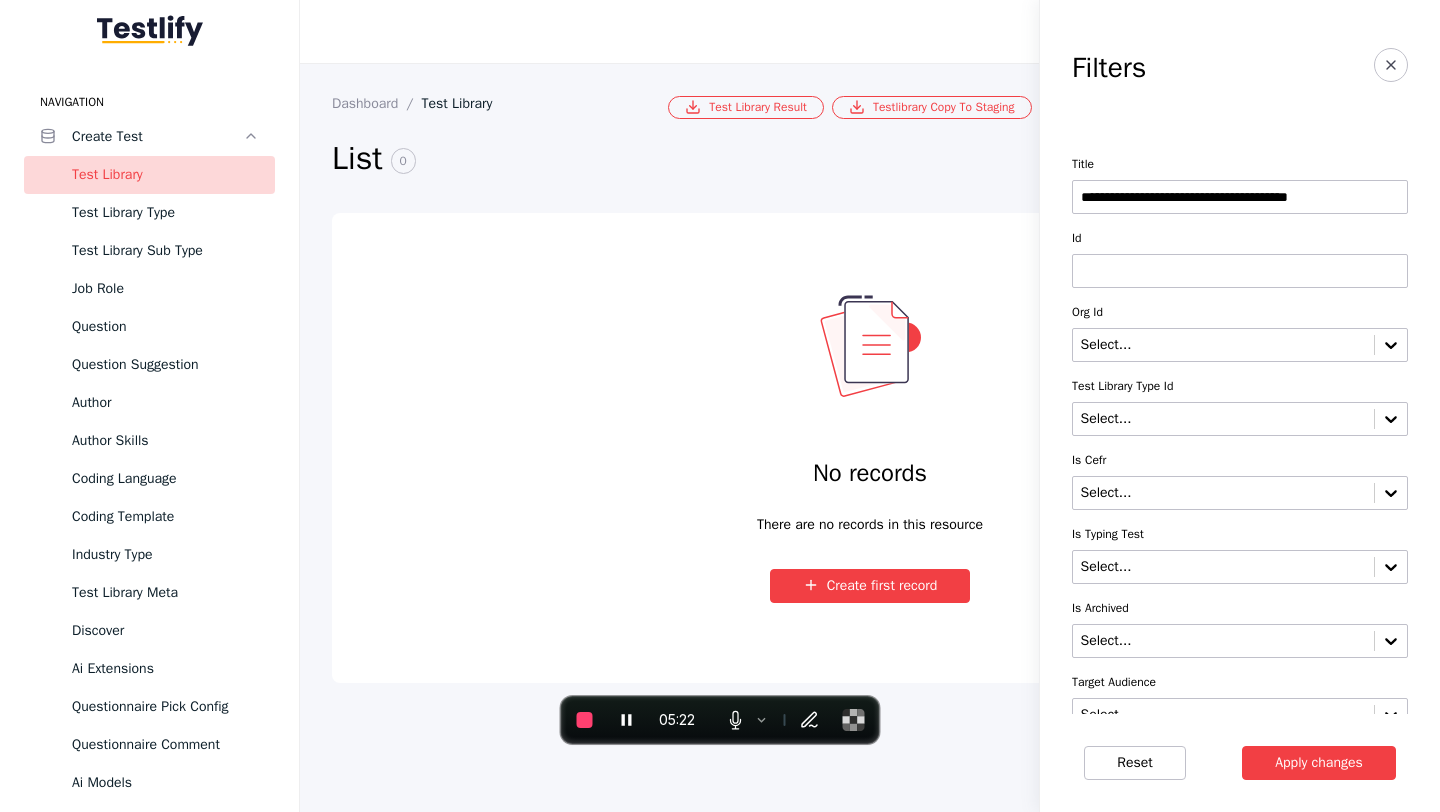 click on "**********" at bounding box center (1240, 197) 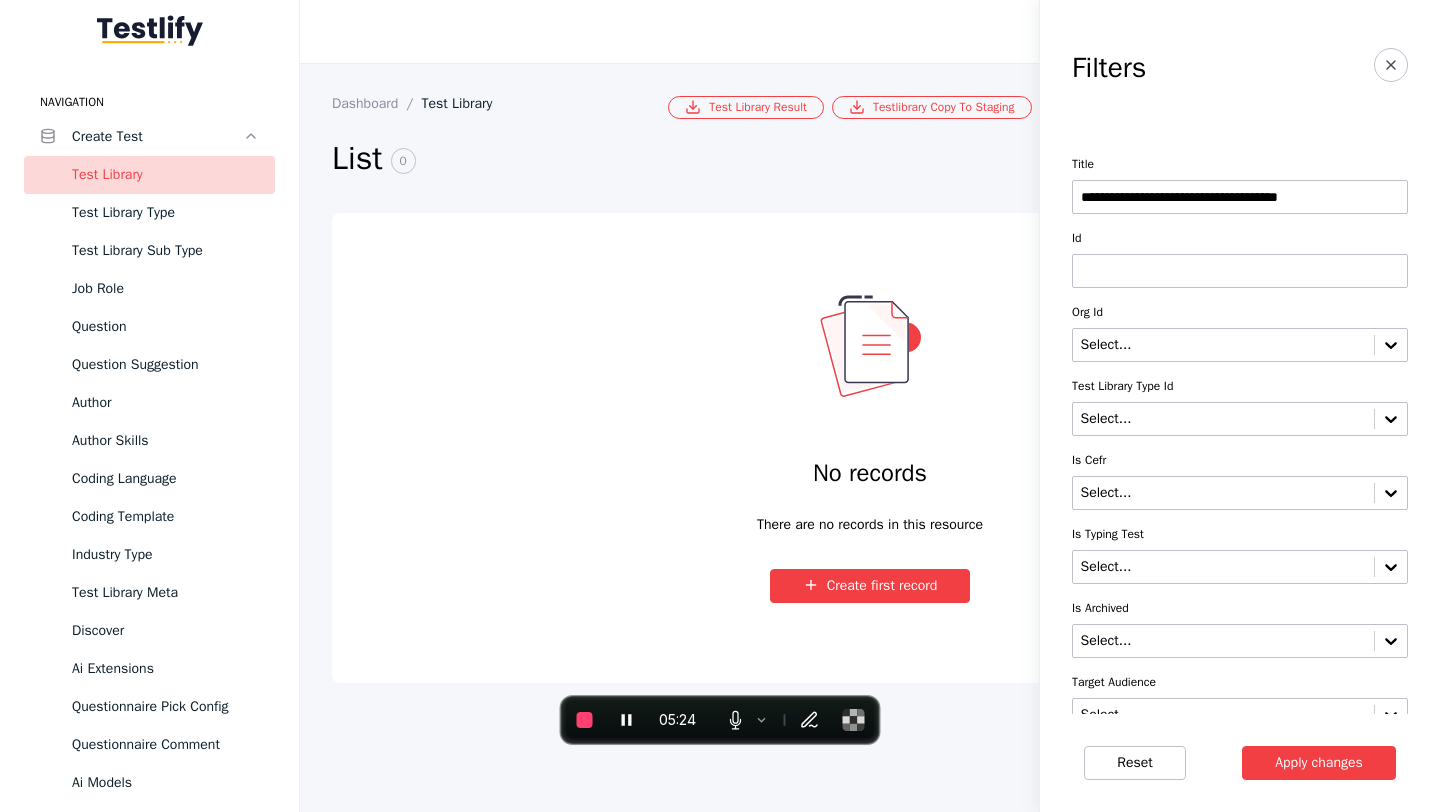 click on "**********" at bounding box center (1240, 197) 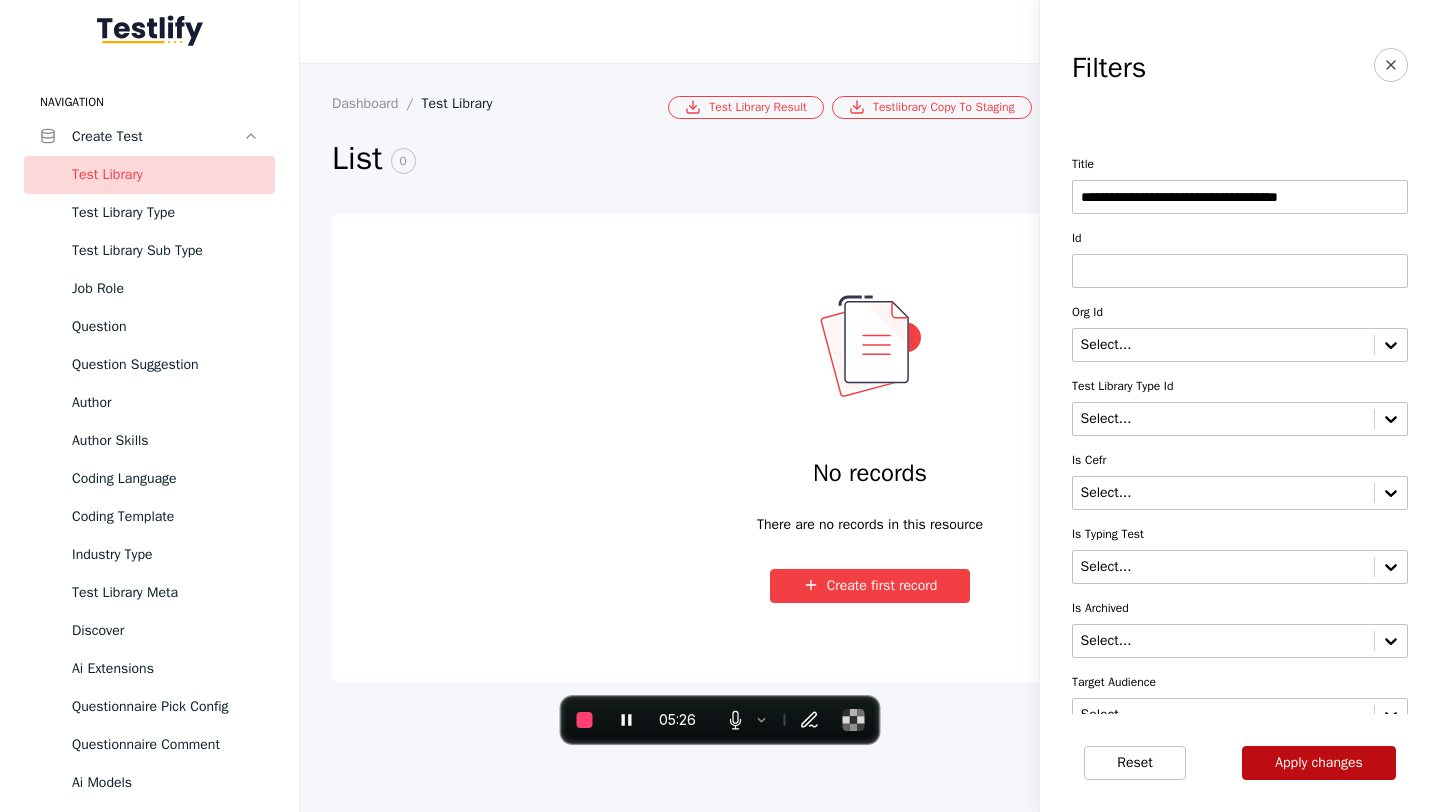 click on "Apply changes" at bounding box center (1319, 763) 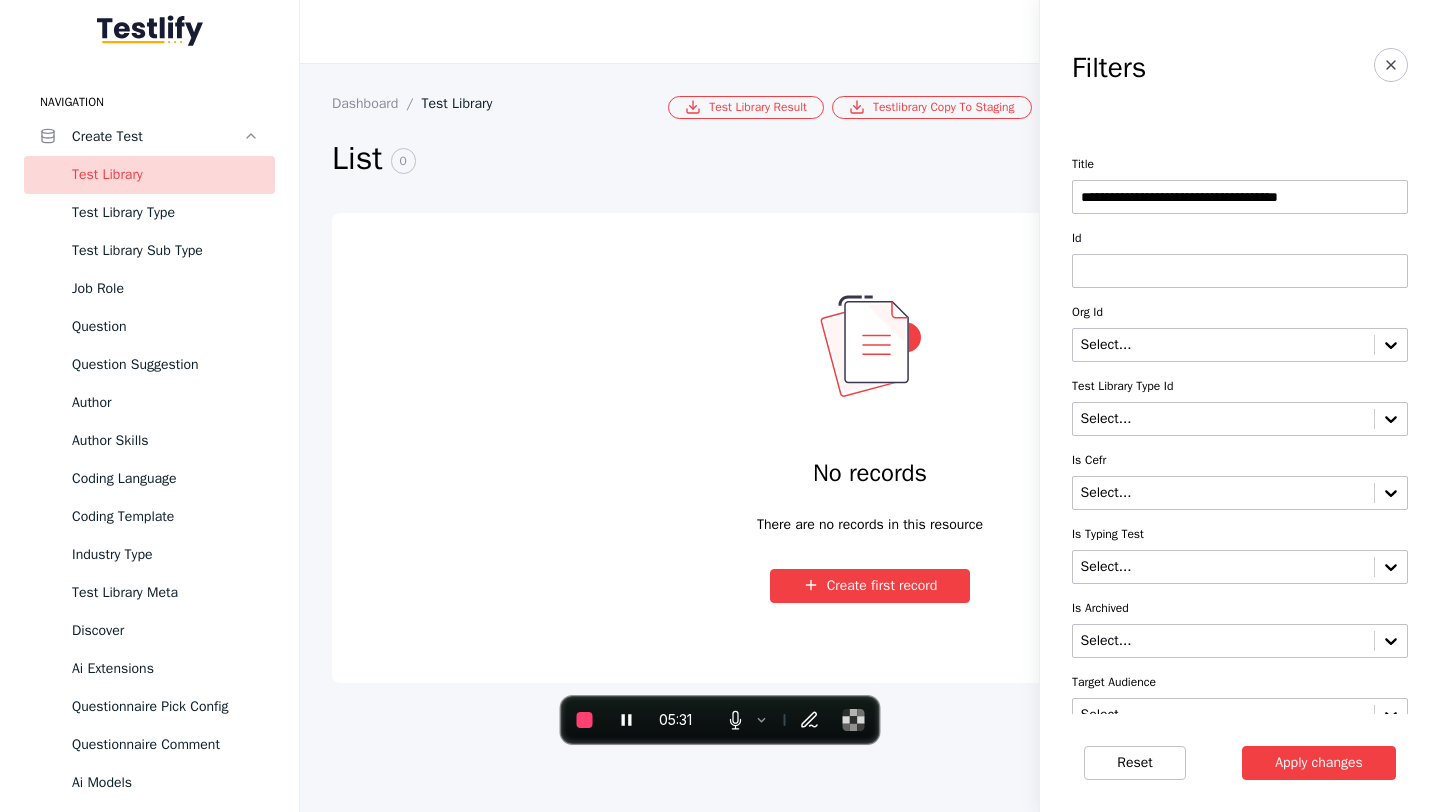 drag, startPoint x: 1238, startPoint y: 204, endPoint x: 1386, endPoint y: 204, distance: 148 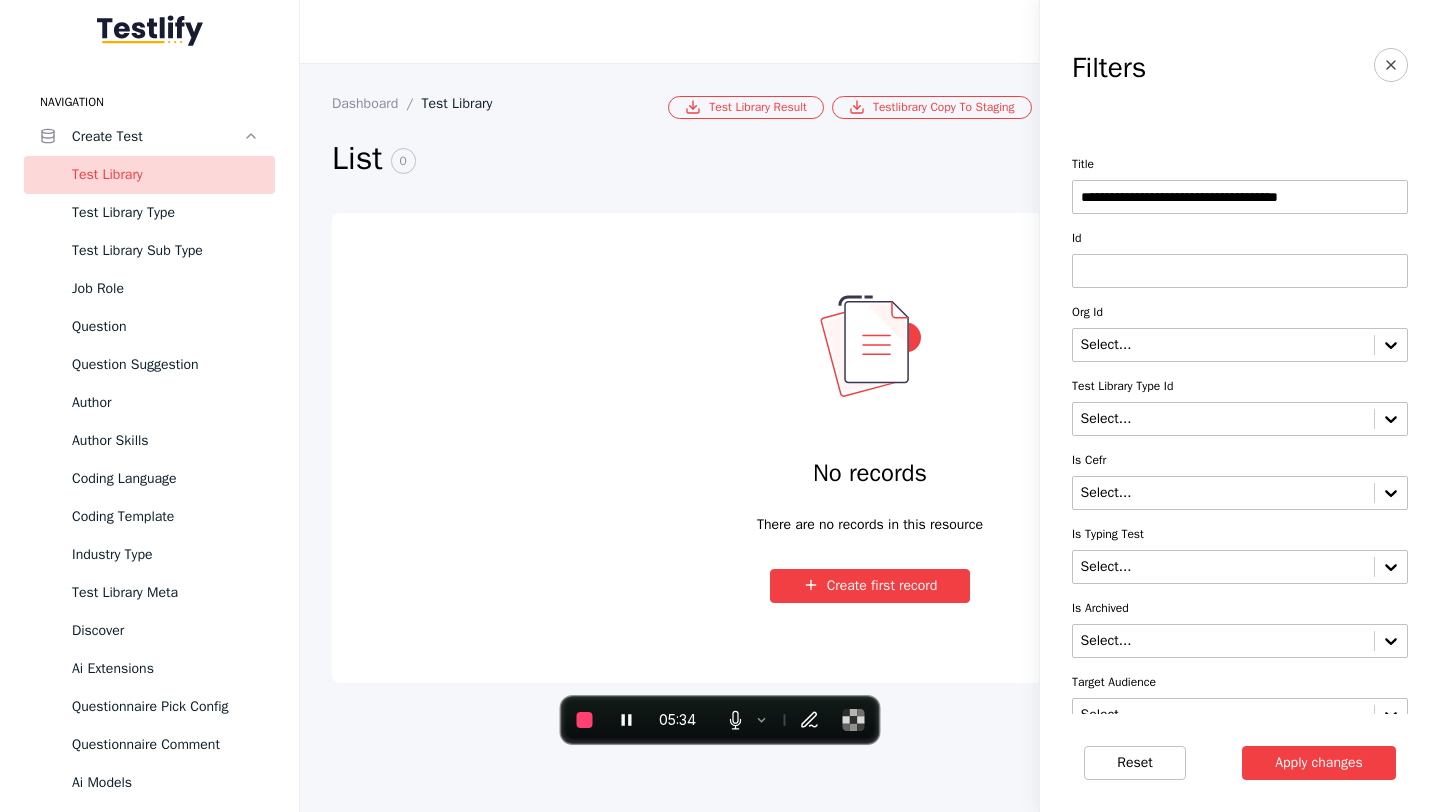 click on "**********" at bounding box center (1240, 197) 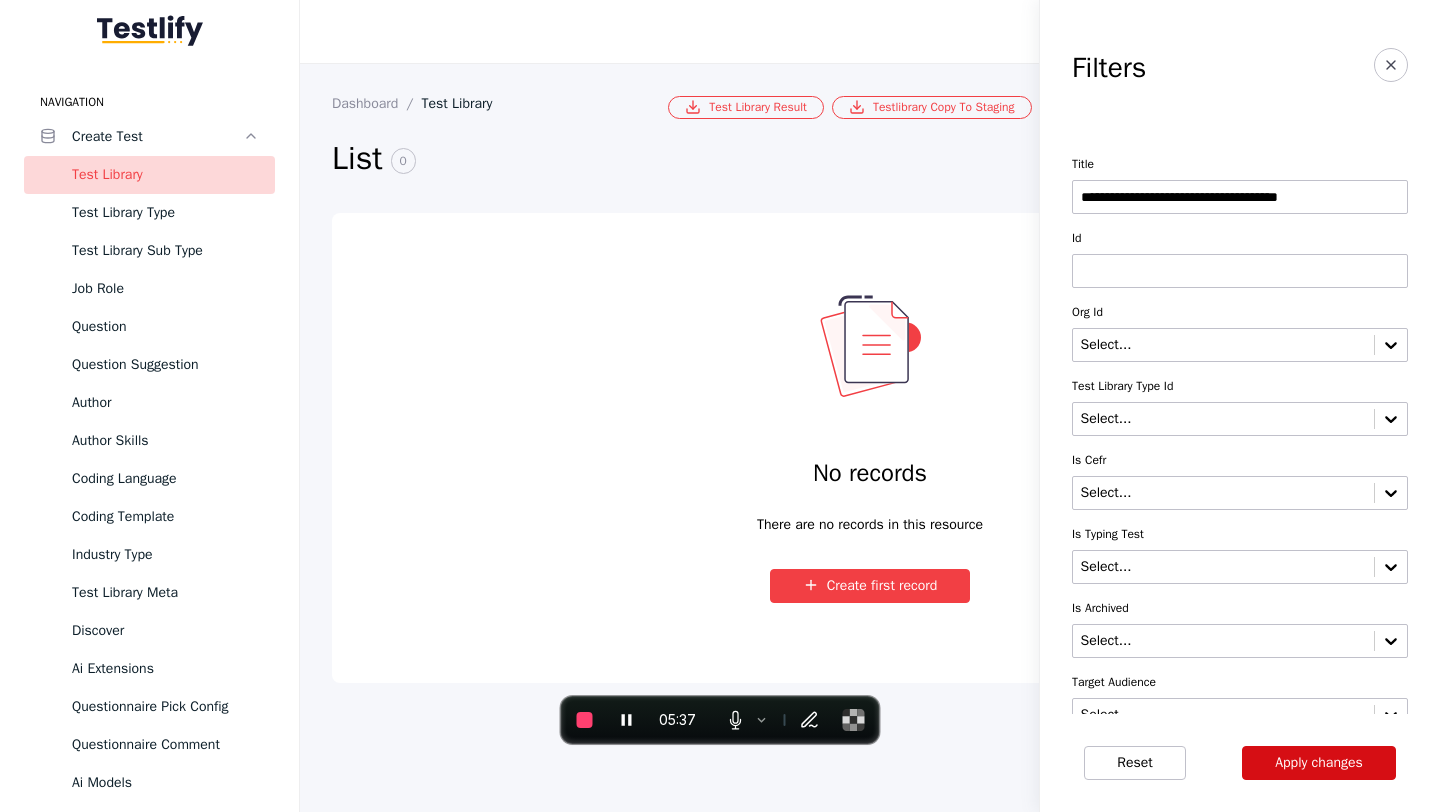click on "Apply changes" at bounding box center [1319, 763] 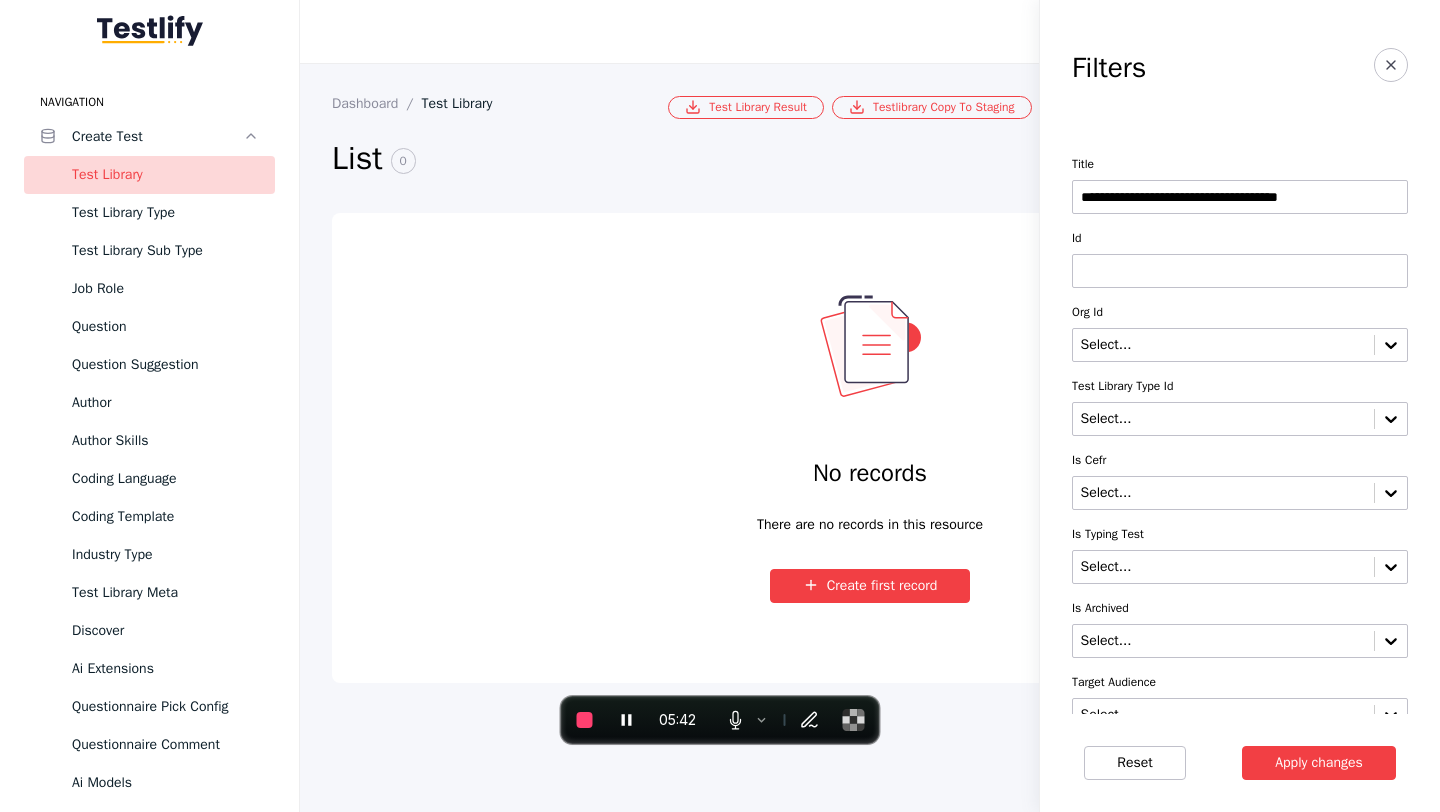 click on "**********" at bounding box center [1240, 197] 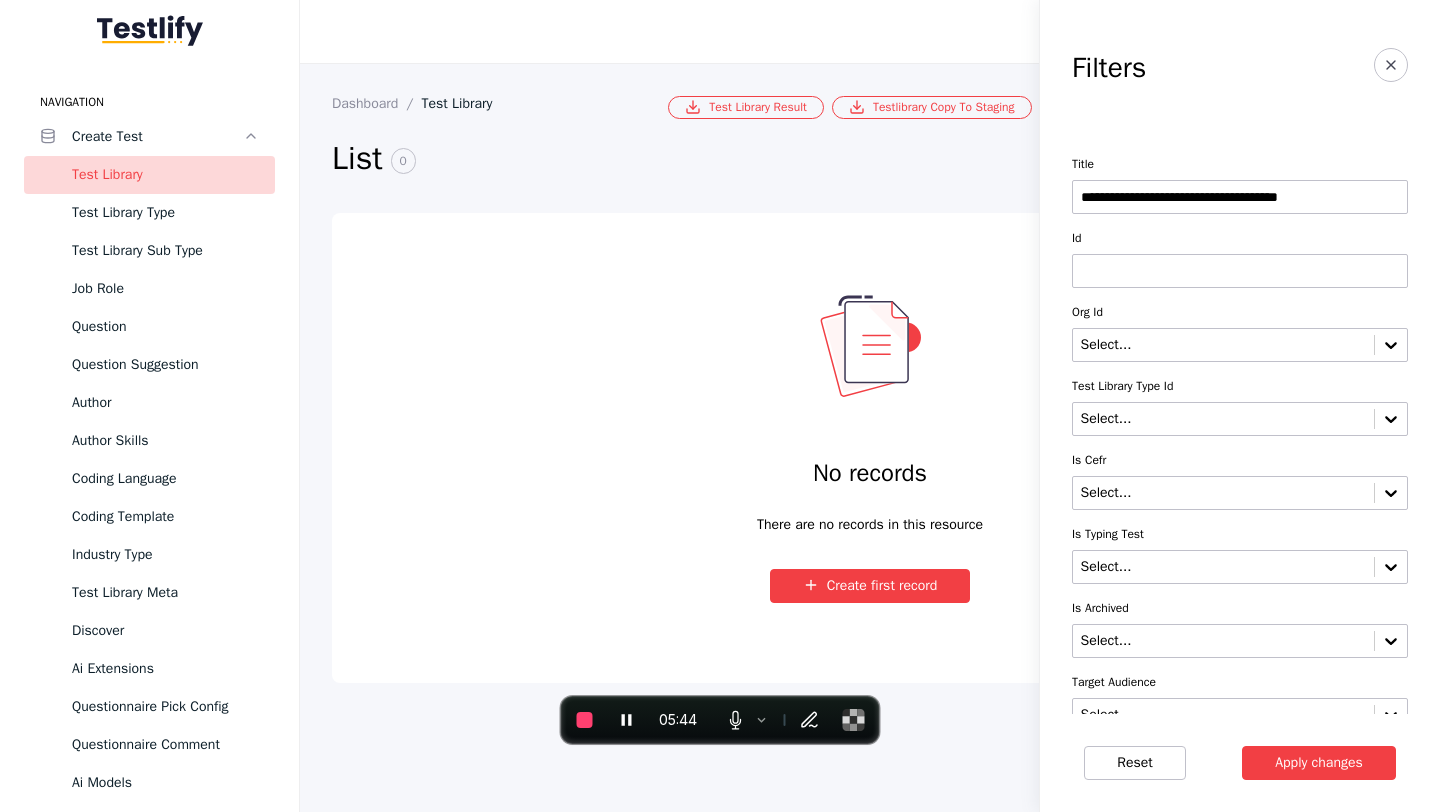 drag, startPoint x: 1239, startPoint y: 199, endPoint x: 1373, endPoint y: 200, distance: 134.00374 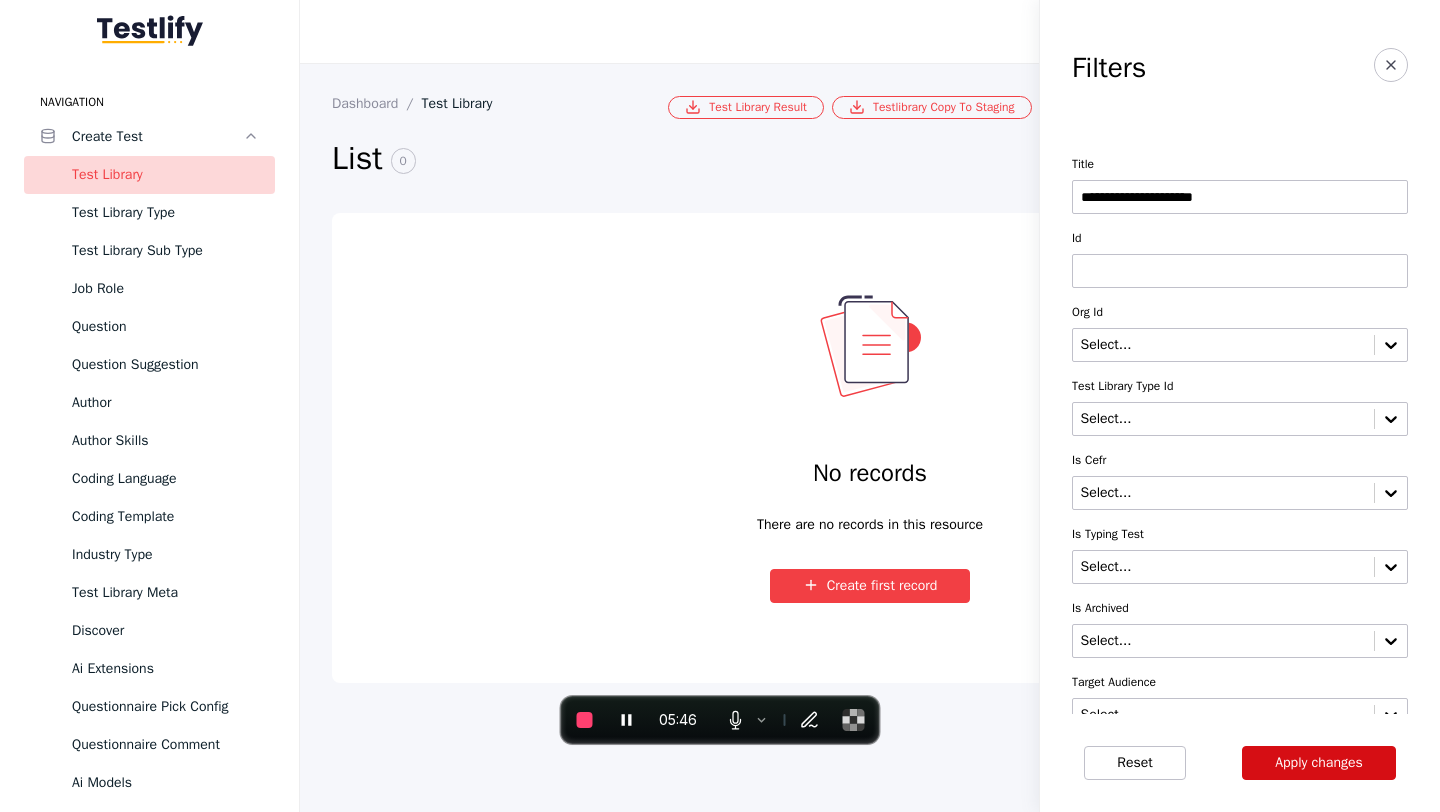 type on "**********" 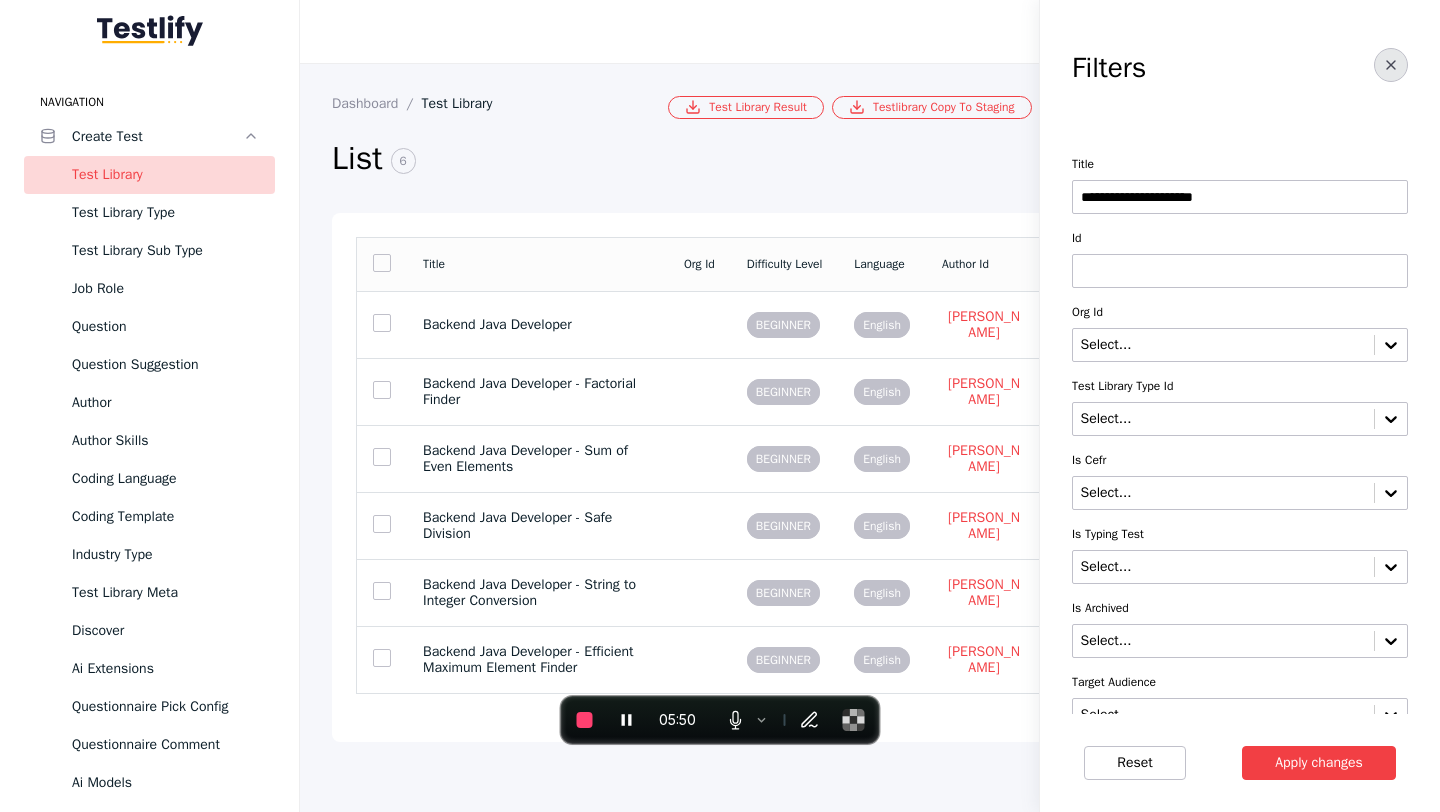 click 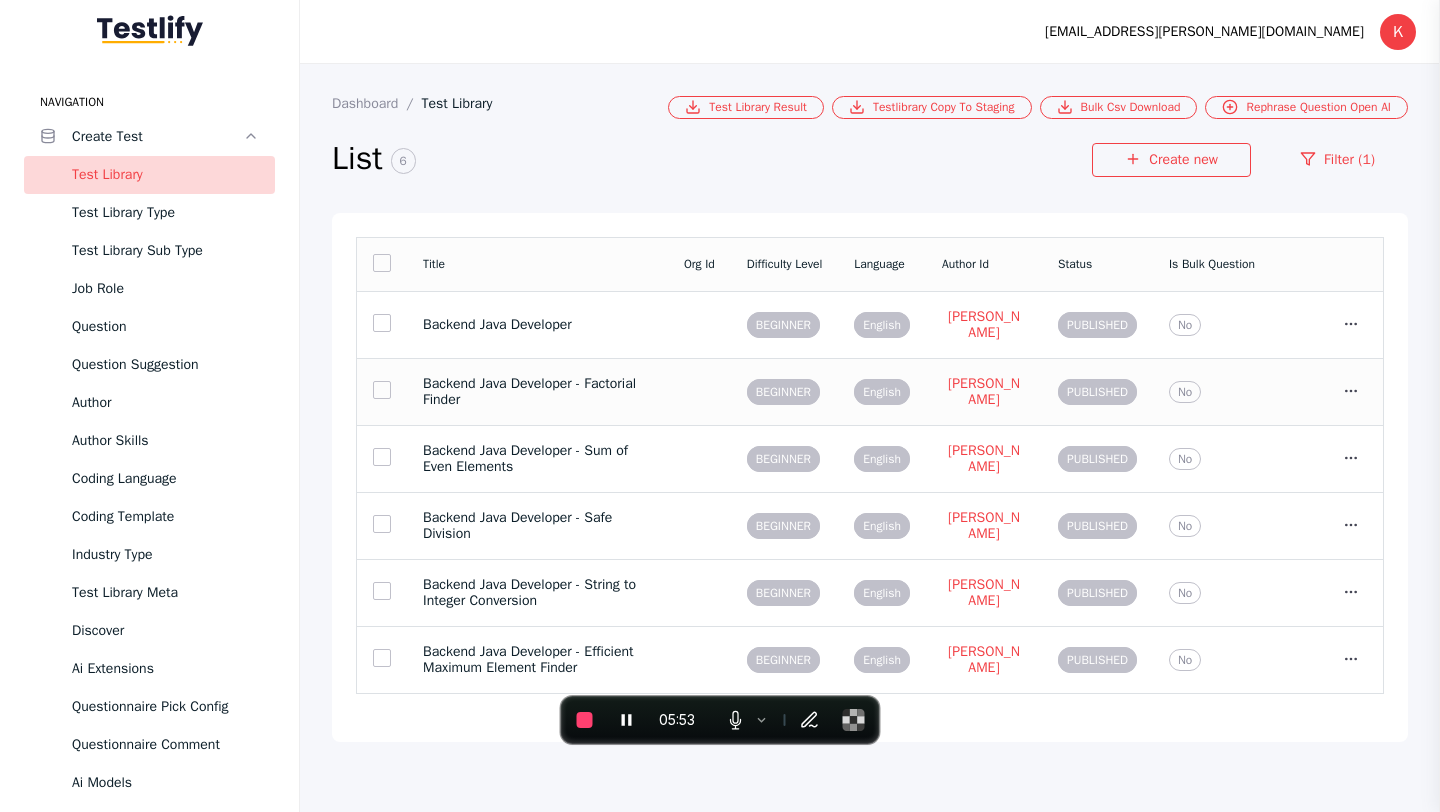 click on "Backend Java Developer - Factorial Finder" at bounding box center [537, 392] 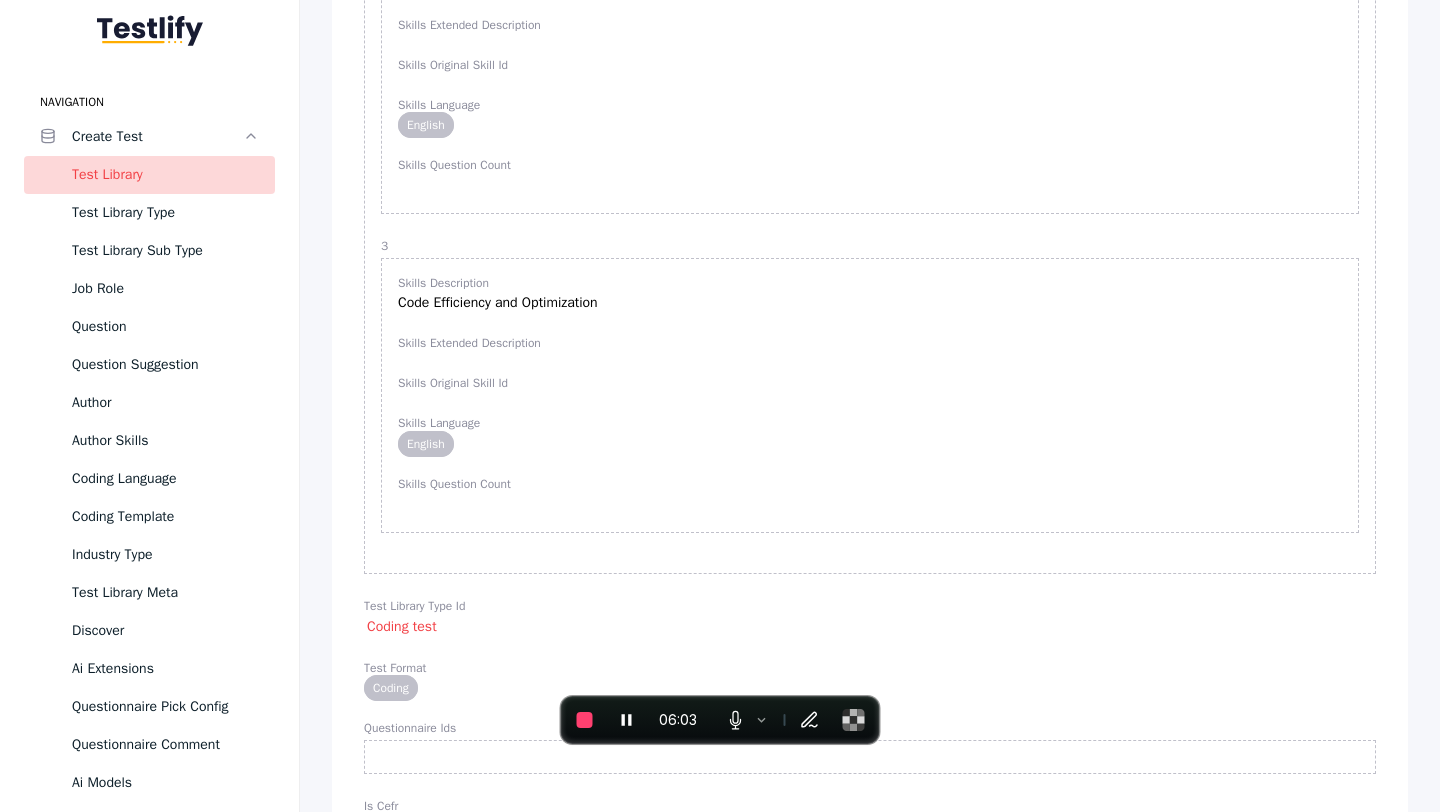 scroll, scrollTop: 0, scrollLeft: 0, axis: both 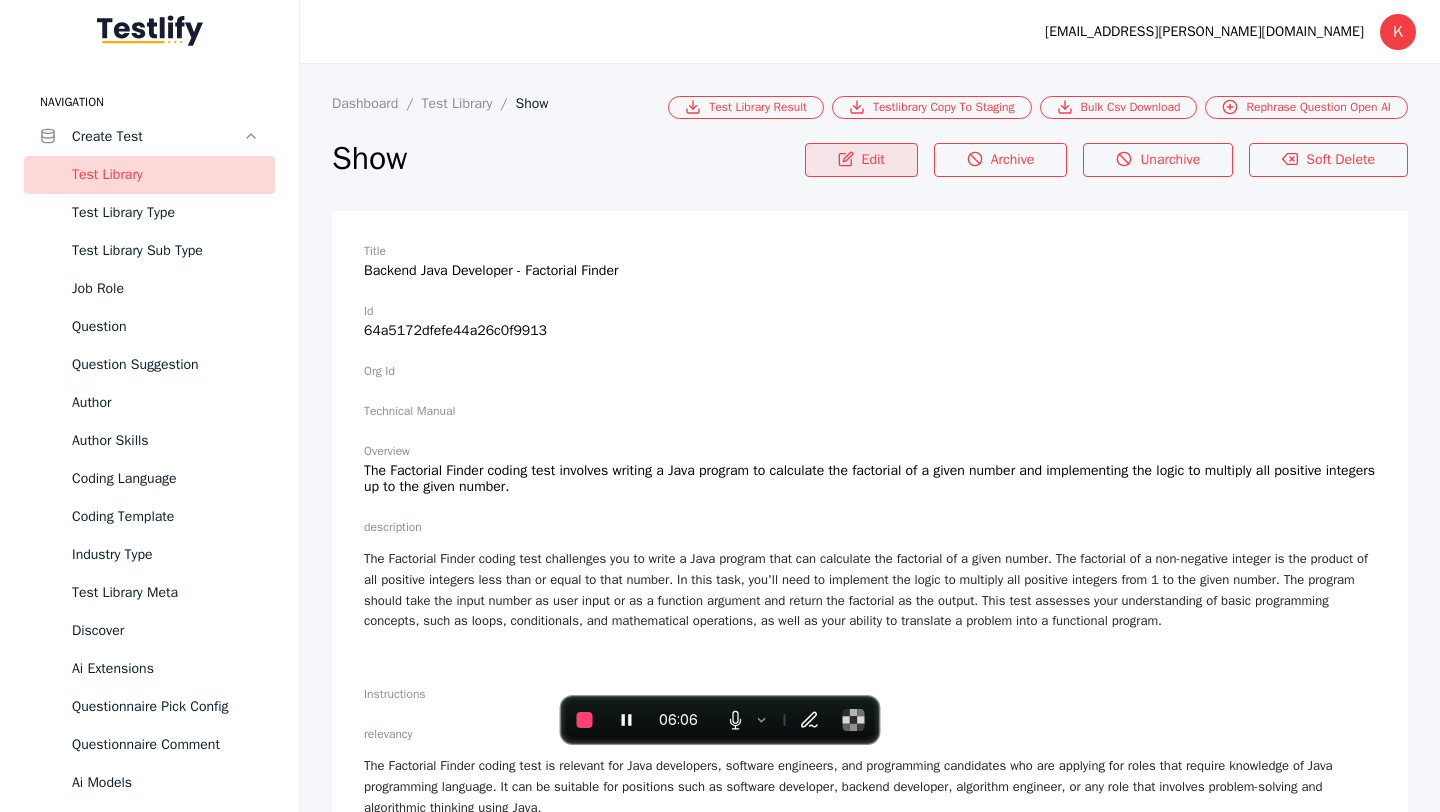 click 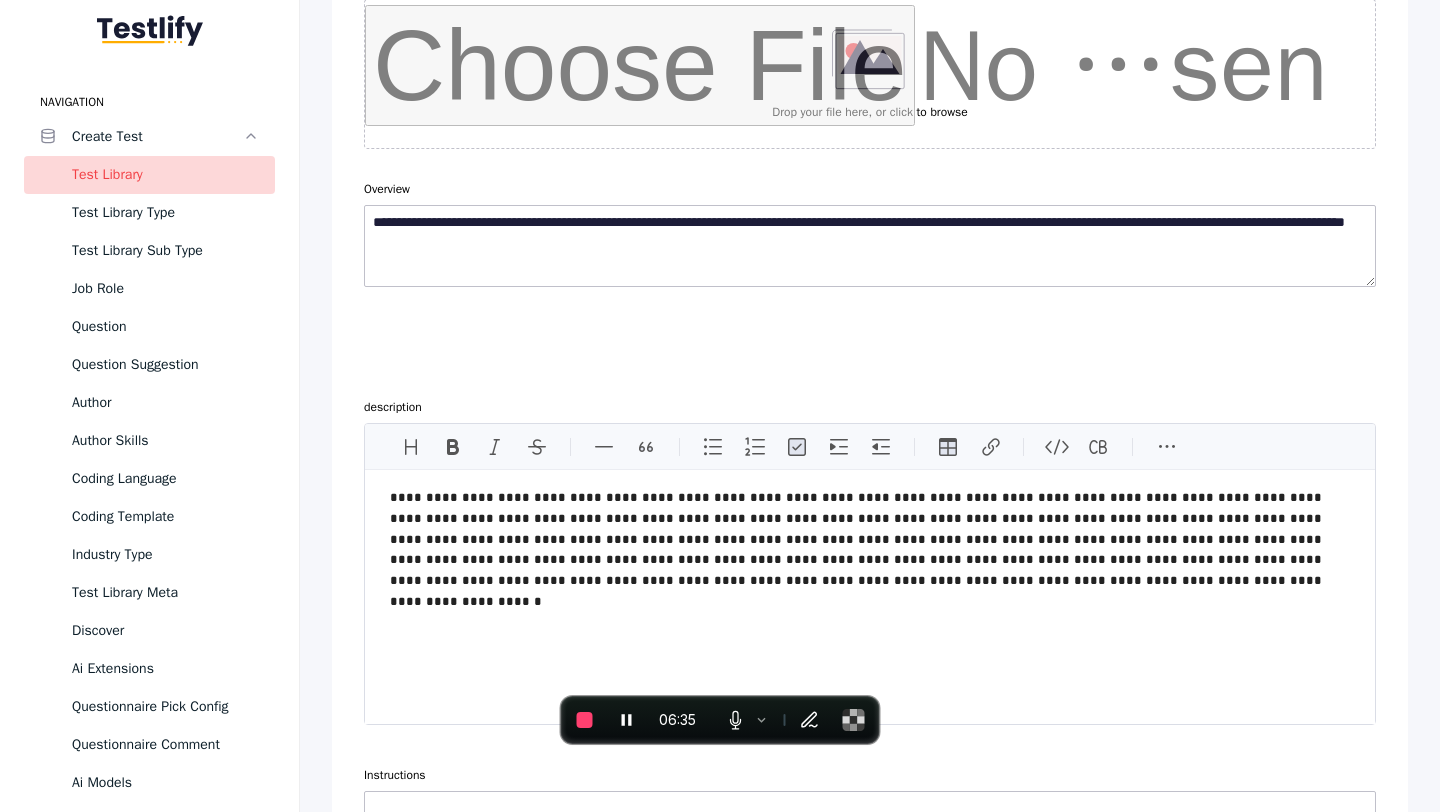 scroll, scrollTop: 0, scrollLeft: 0, axis: both 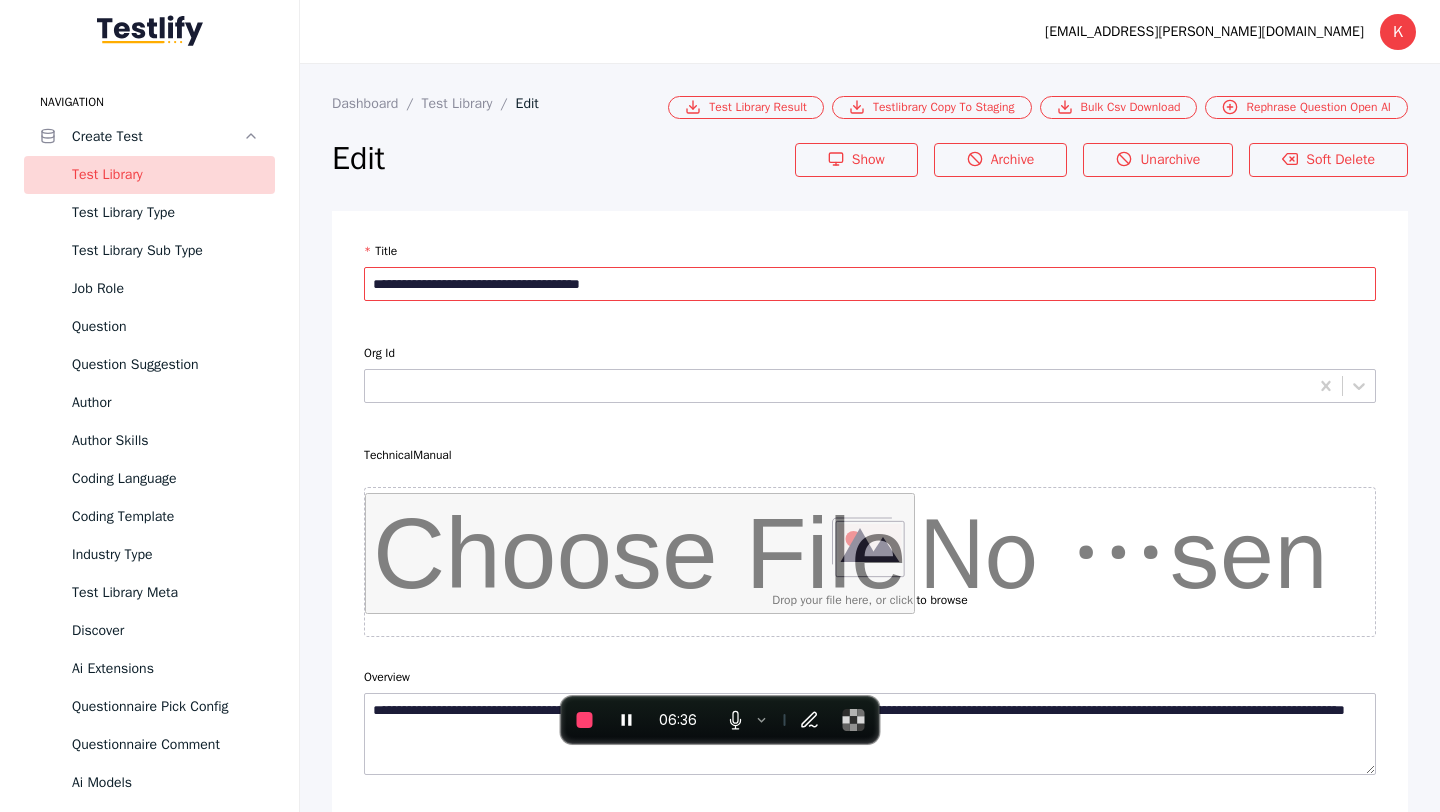 click on "**********" at bounding box center (870, 284) 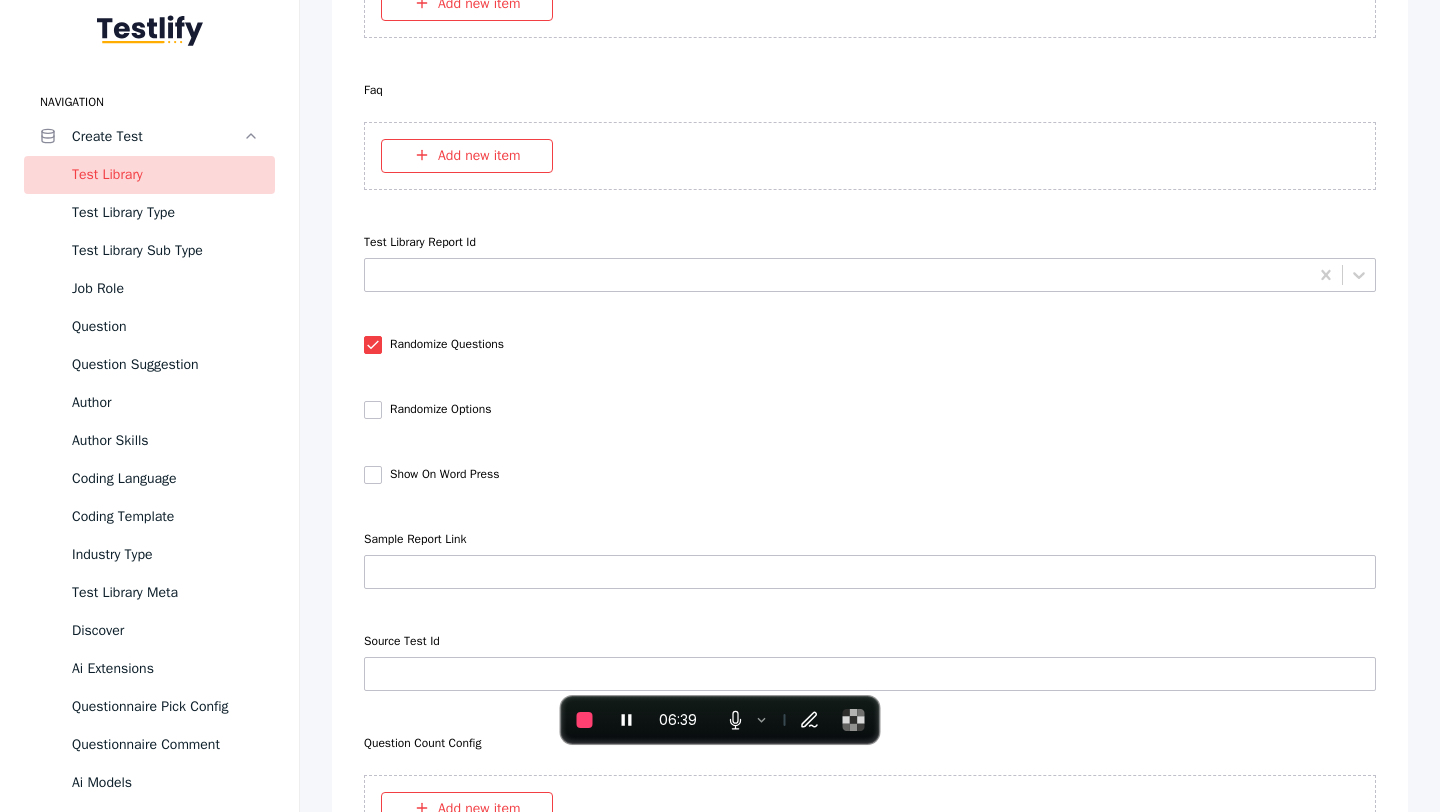 scroll, scrollTop: 7583, scrollLeft: 0, axis: vertical 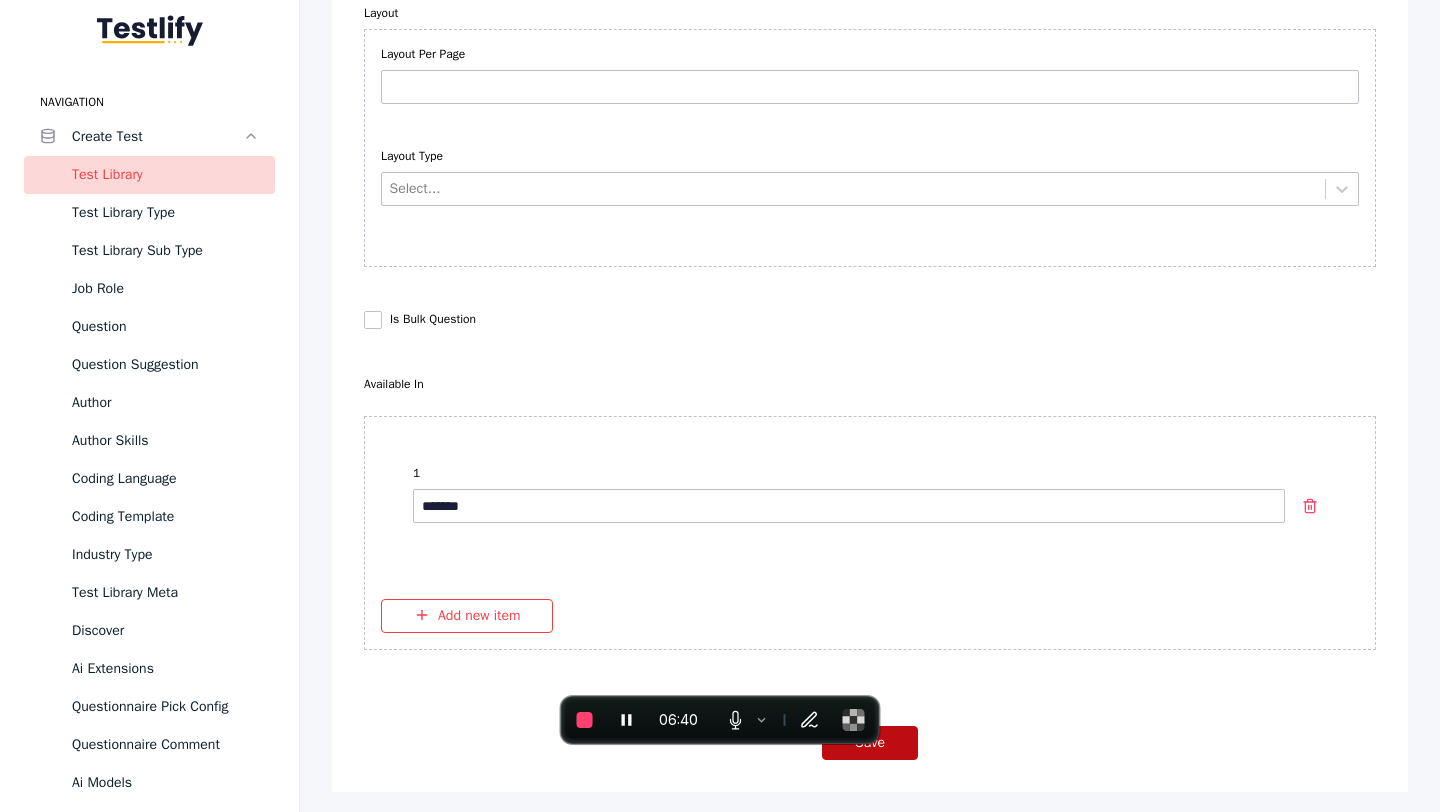 click on "Save" at bounding box center (870, 743) 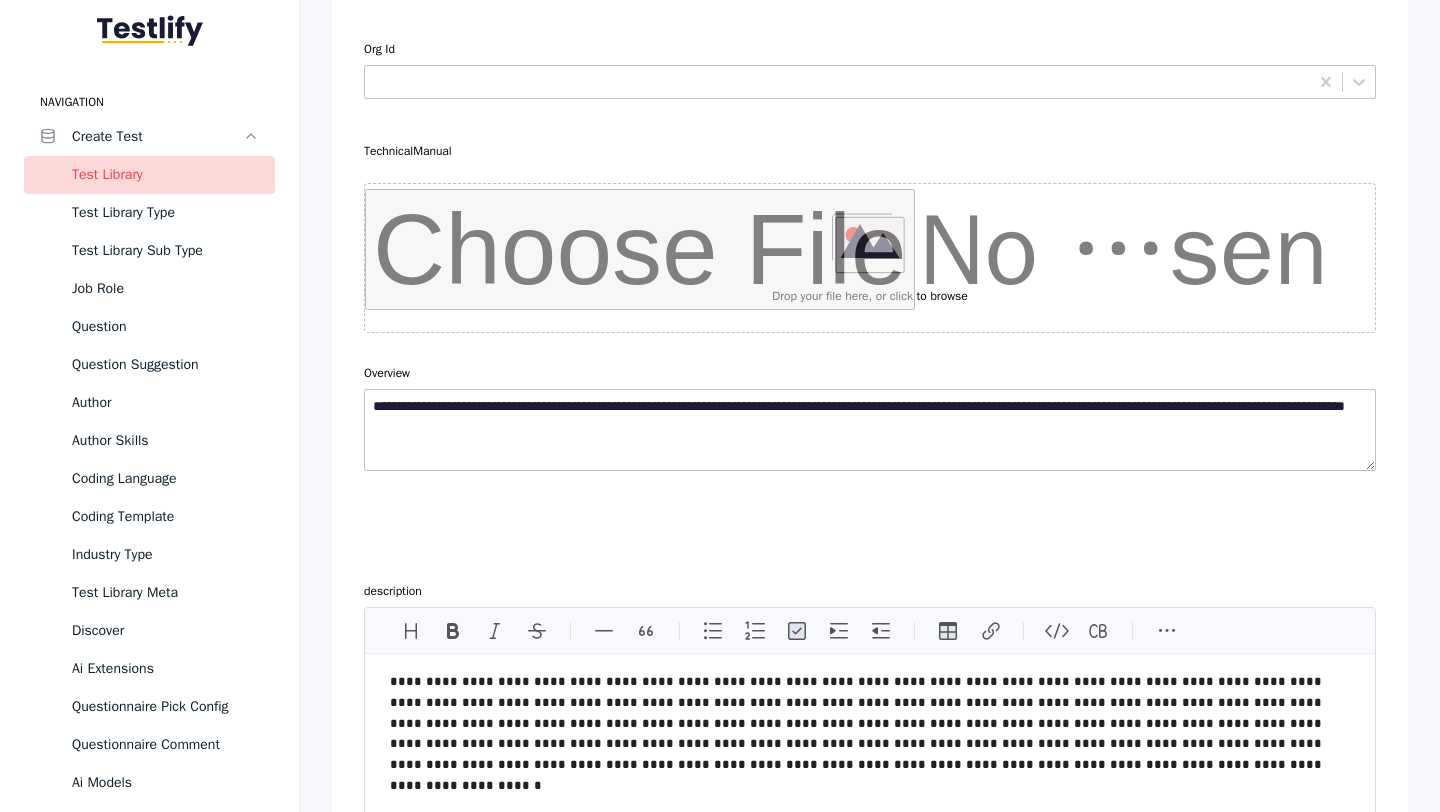 scroll, scrollTop: 0, scrollLeft: 0, axis: both 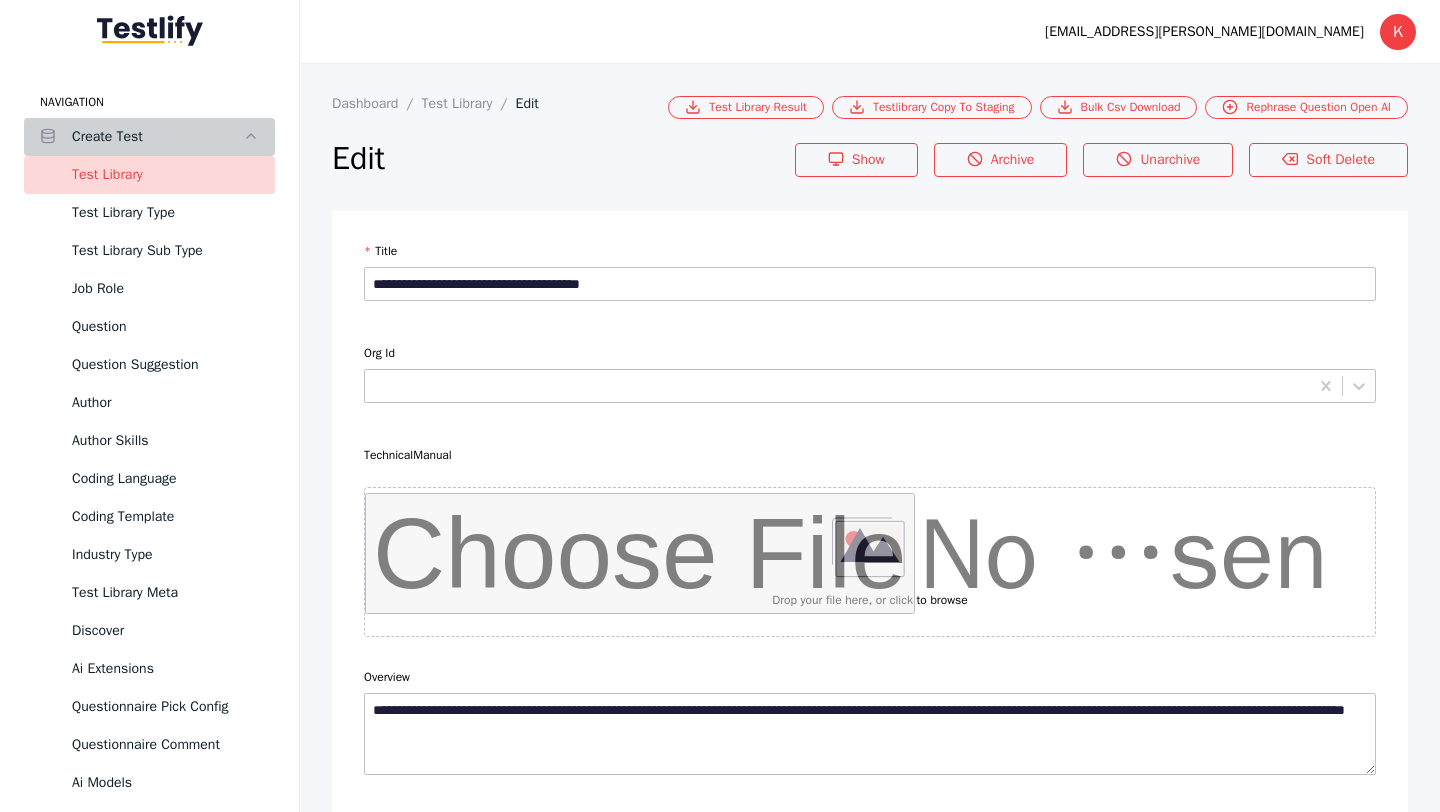 click on "Create Test" at bounding box center (157, 137) 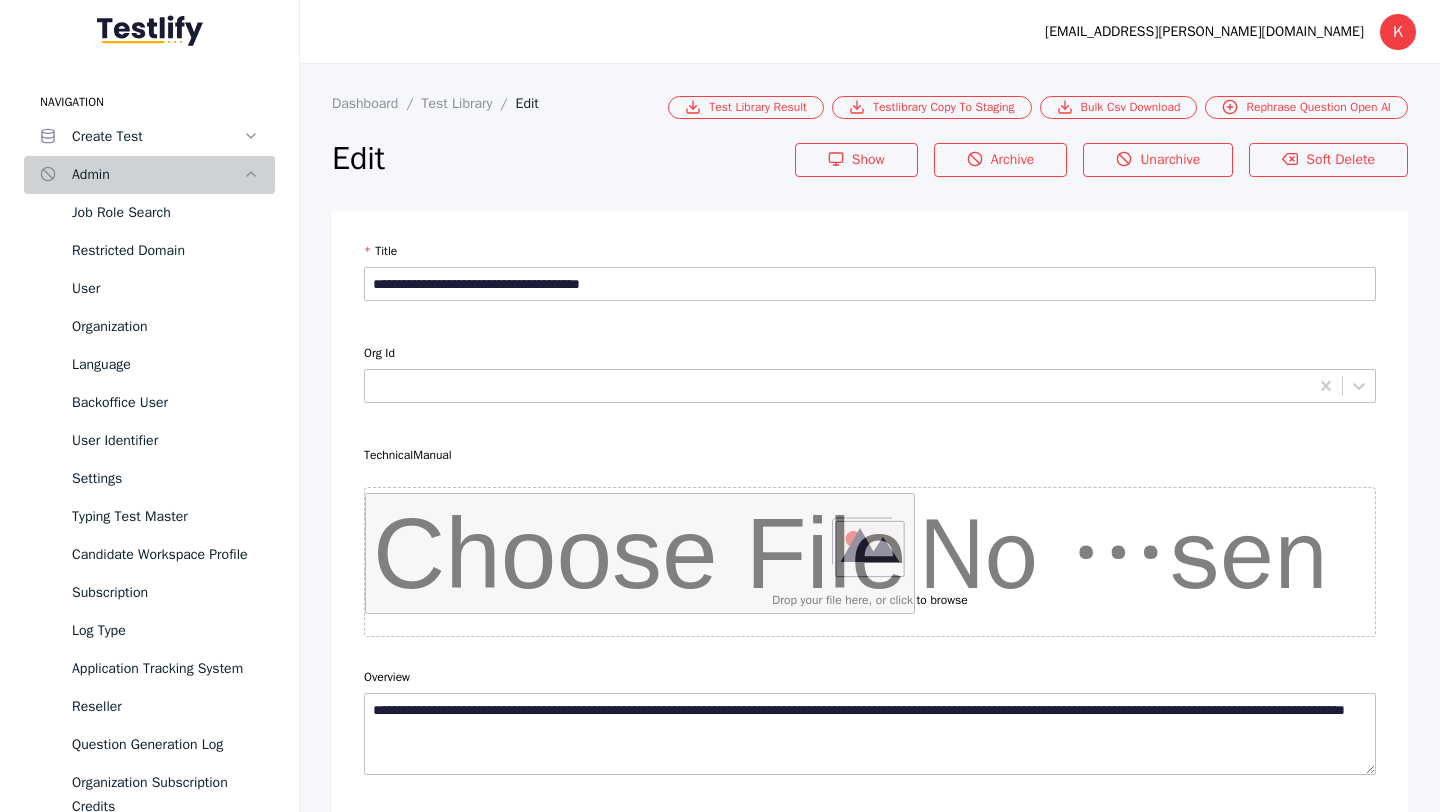 click on "Admin" at bounding box center [149, 175] 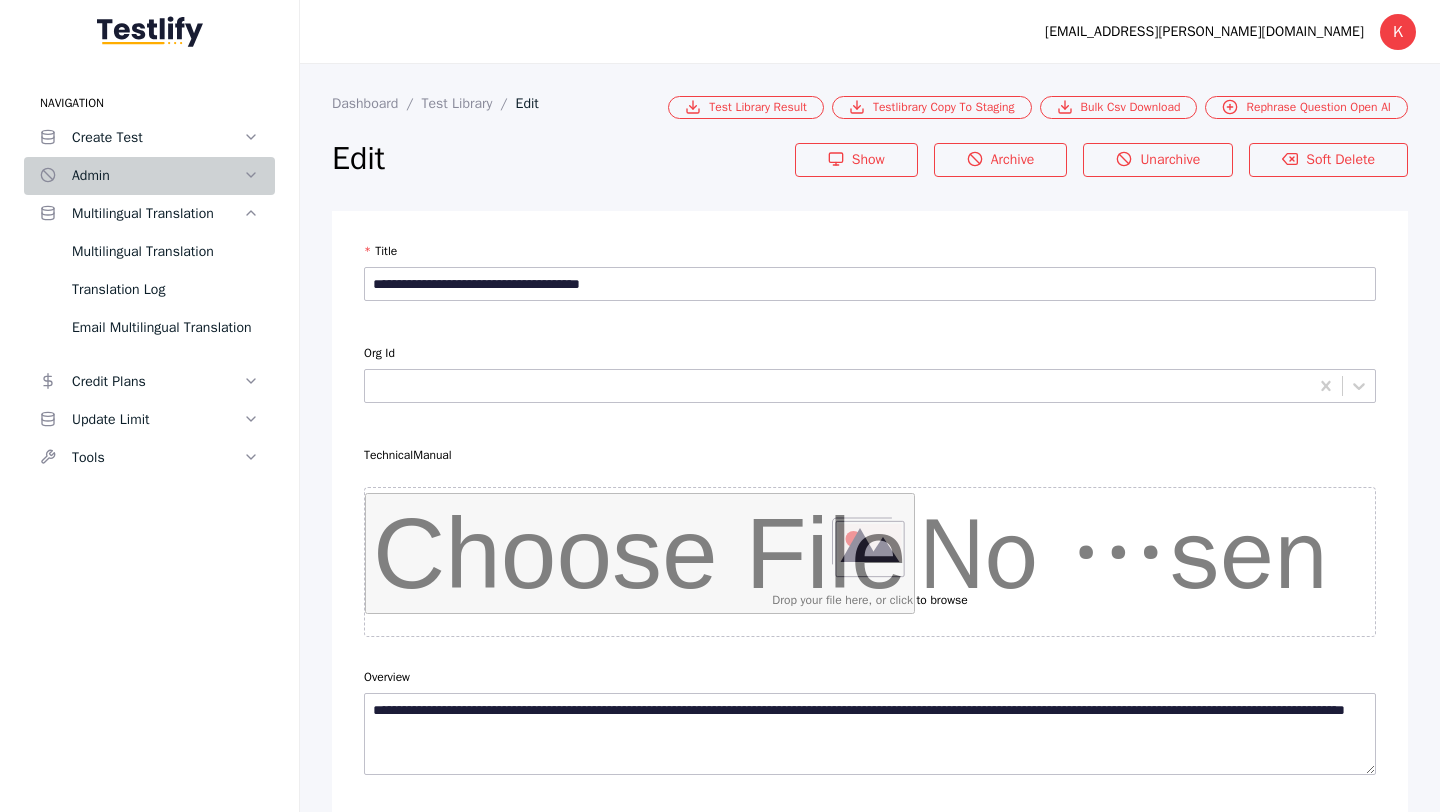 scroll, scrollTop: 0, scrollLeft: 0, axis: both 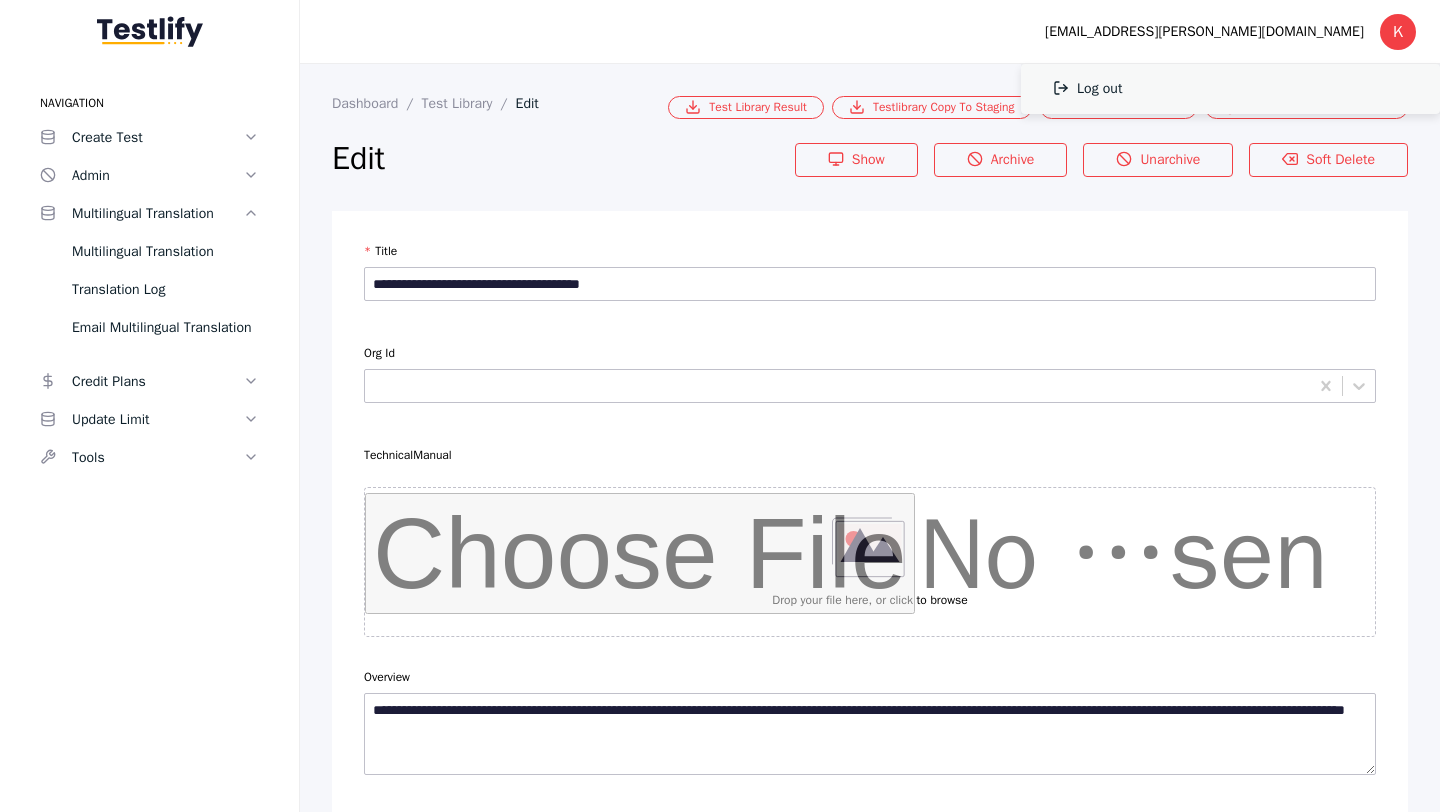 click on "Log out" at bounding box center [1230, 89] 